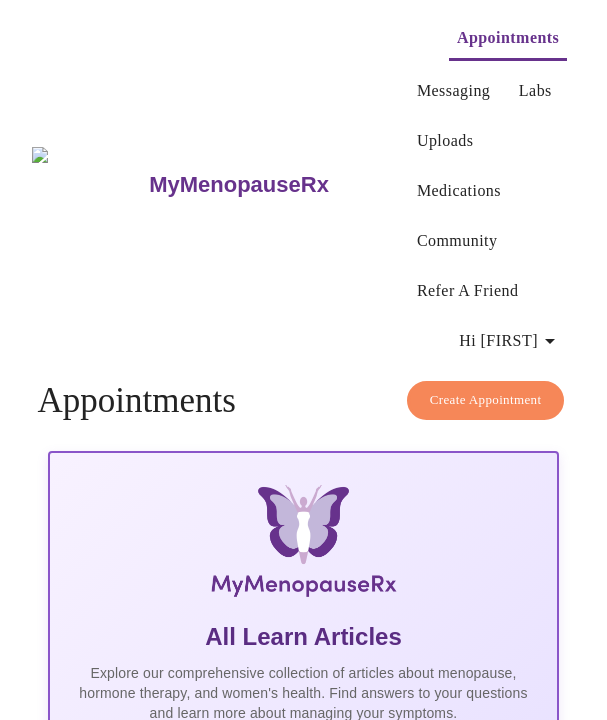 scroll, scrollTop: 0, scrollLeft: 0, axis: both 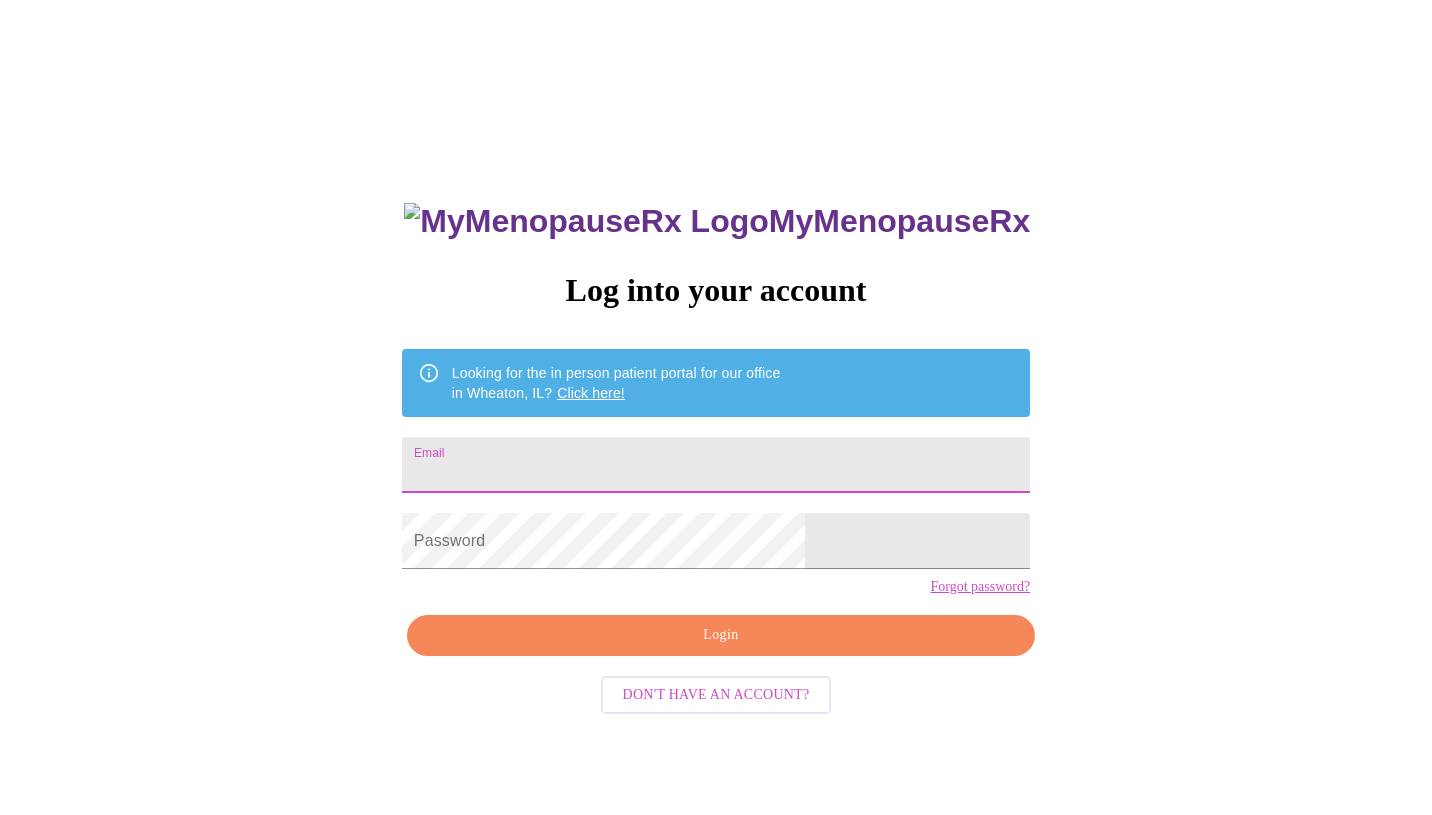 click on "Email" at bounding box center [716, 465] 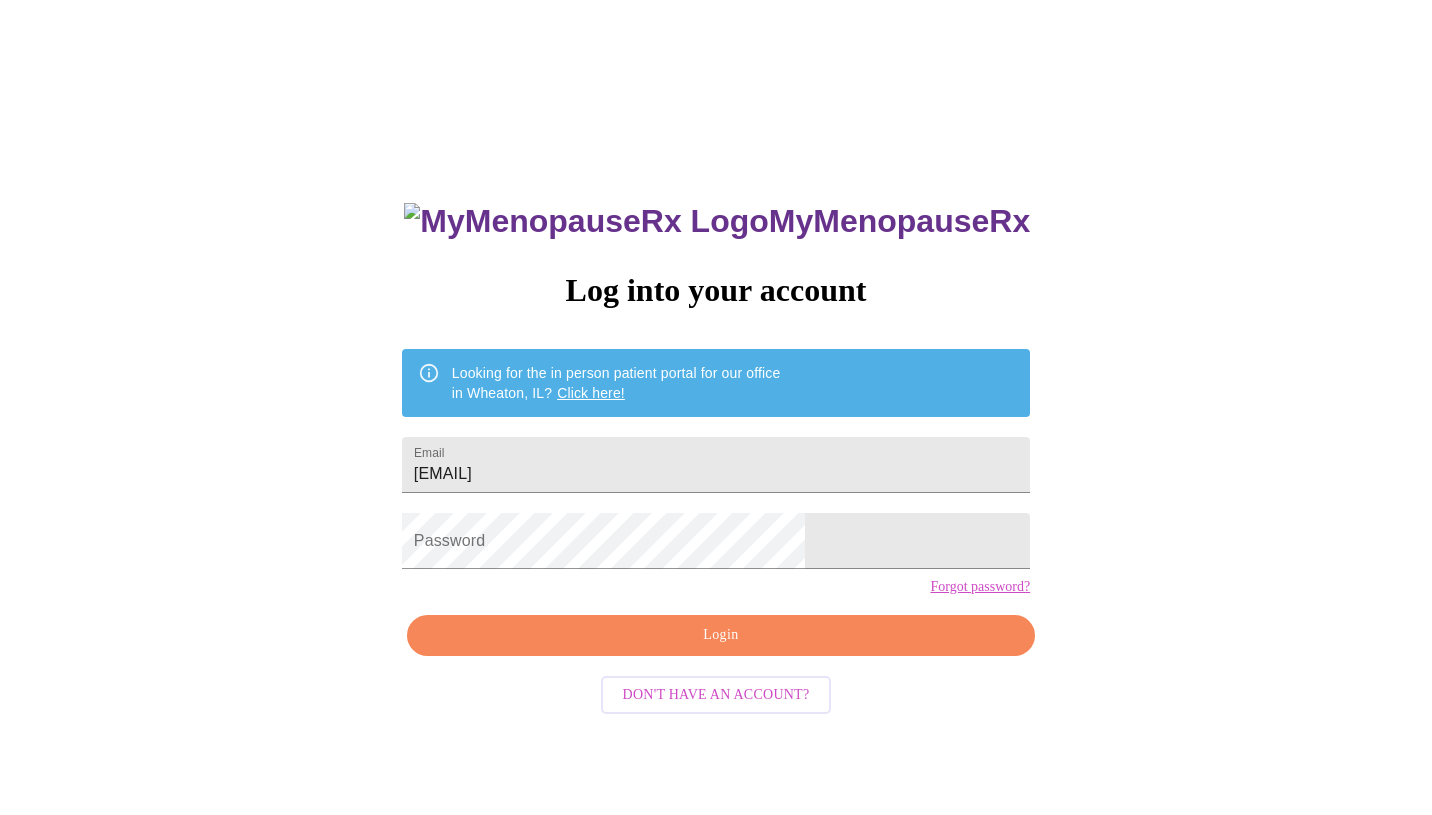 click on "Forgot password?" at bounding box center (980, 587) 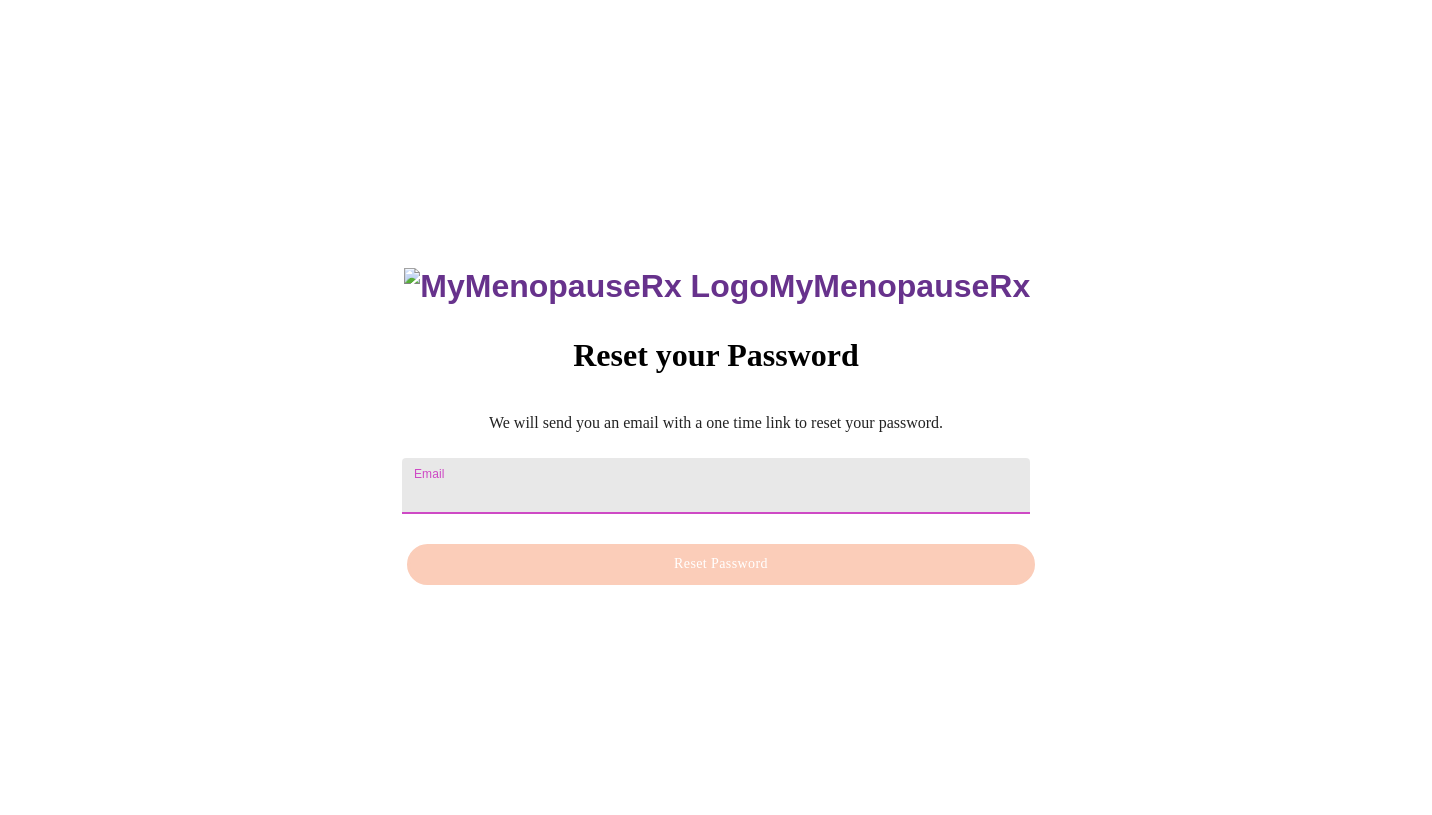 click on "Email" at bounding box center [716, 486] 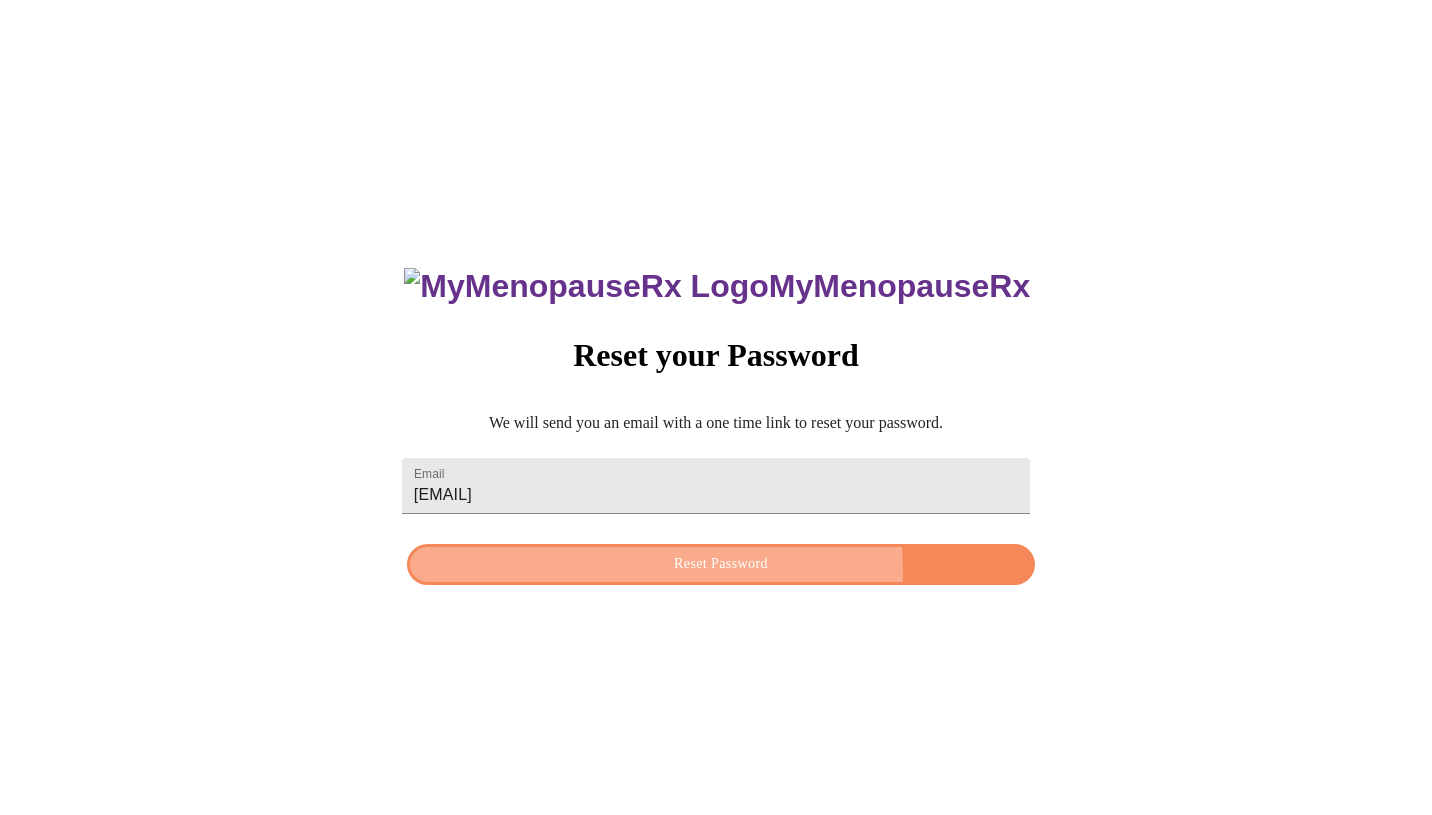 click on "Reset Password" at bounding box center (721, 564) 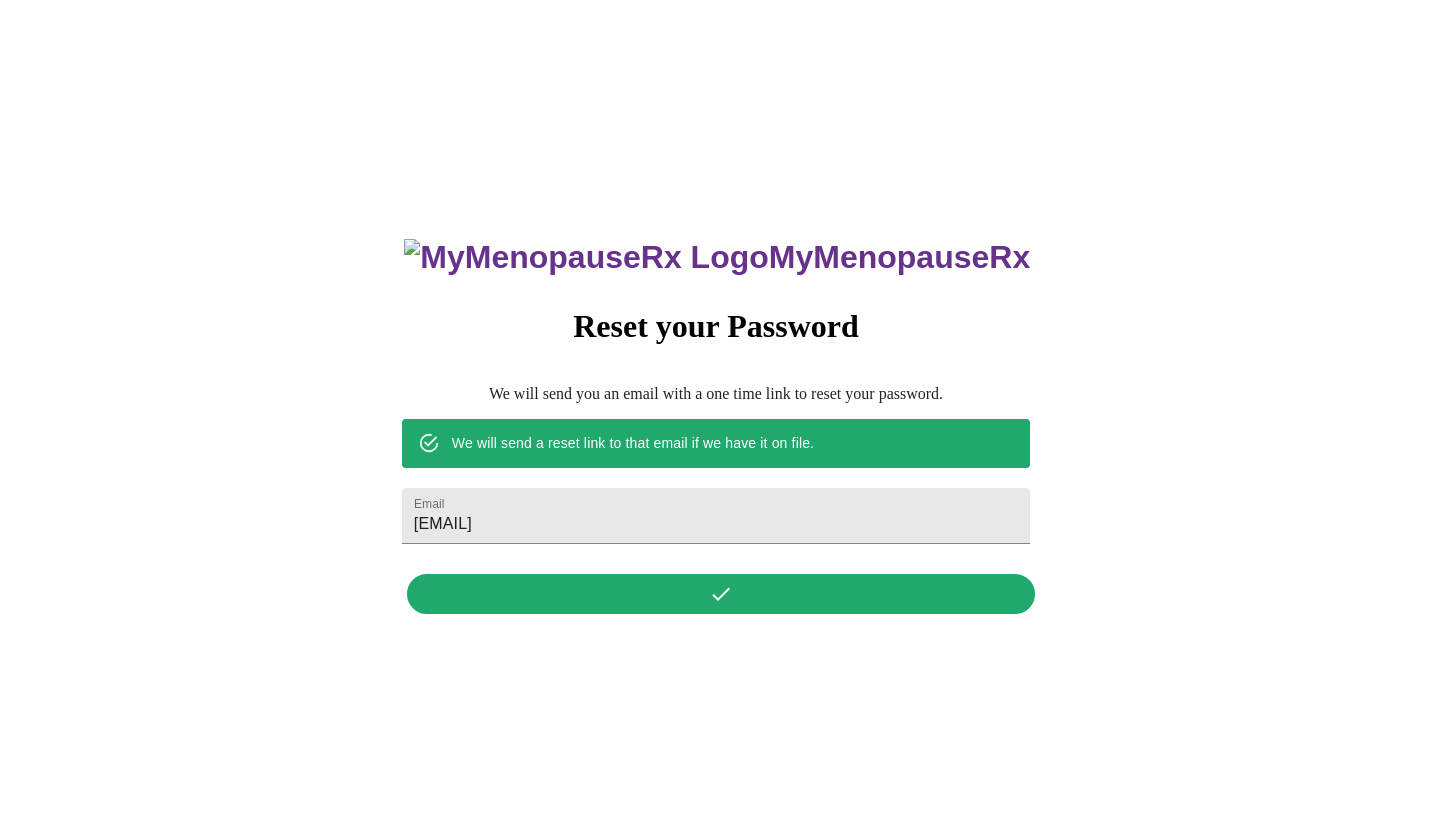 click on "MyMenopauseRx Reset your Password We will send you an email with a one time link to reset your password. We will send a reset link to that email if we have it on file. Email [EMAIL]" at bounding box center [716, 415] 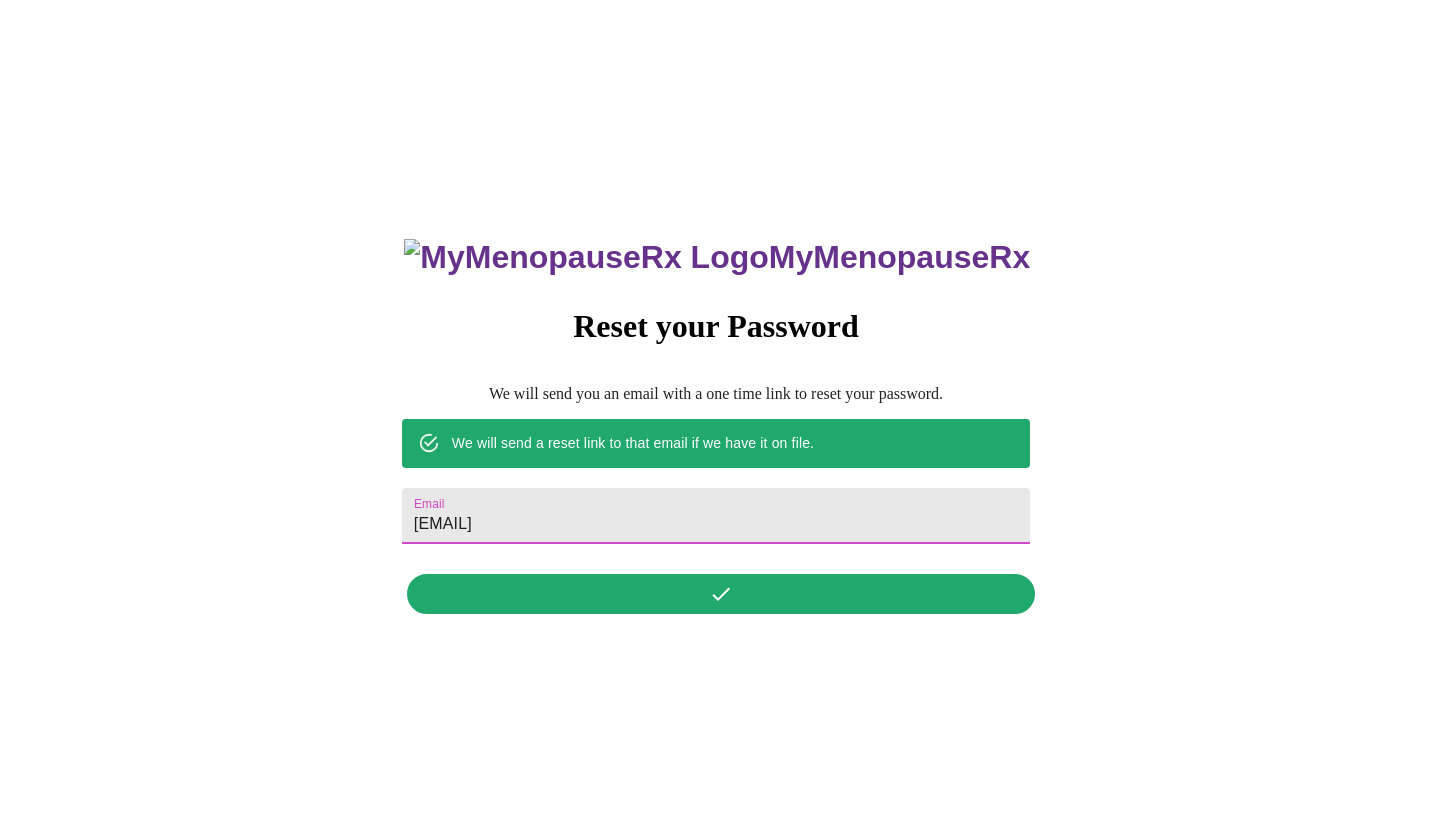 click on "[EMAIL]" at bounding box center (716, 516) 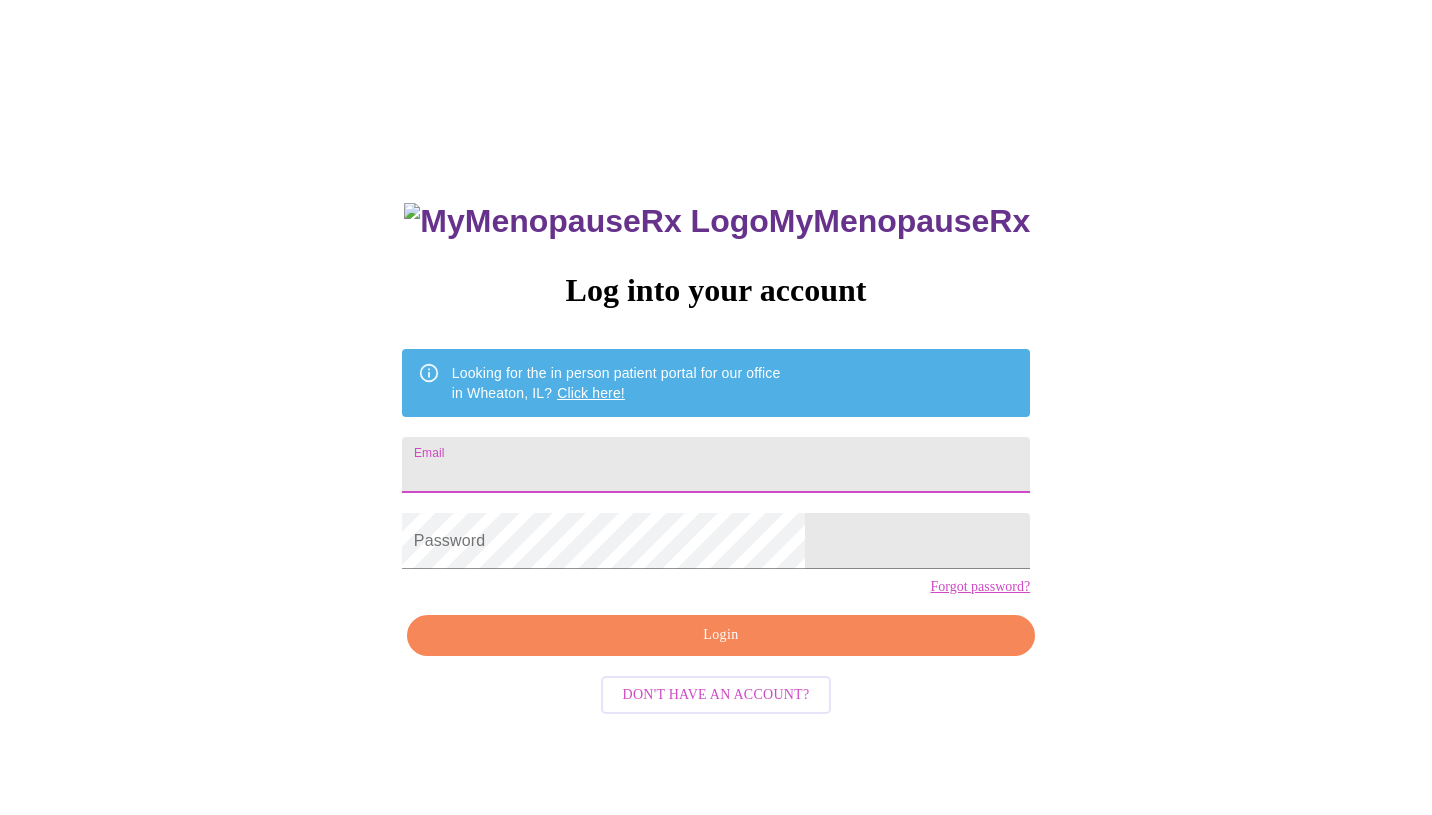 click on "Email" at bounding box center (716, 465) 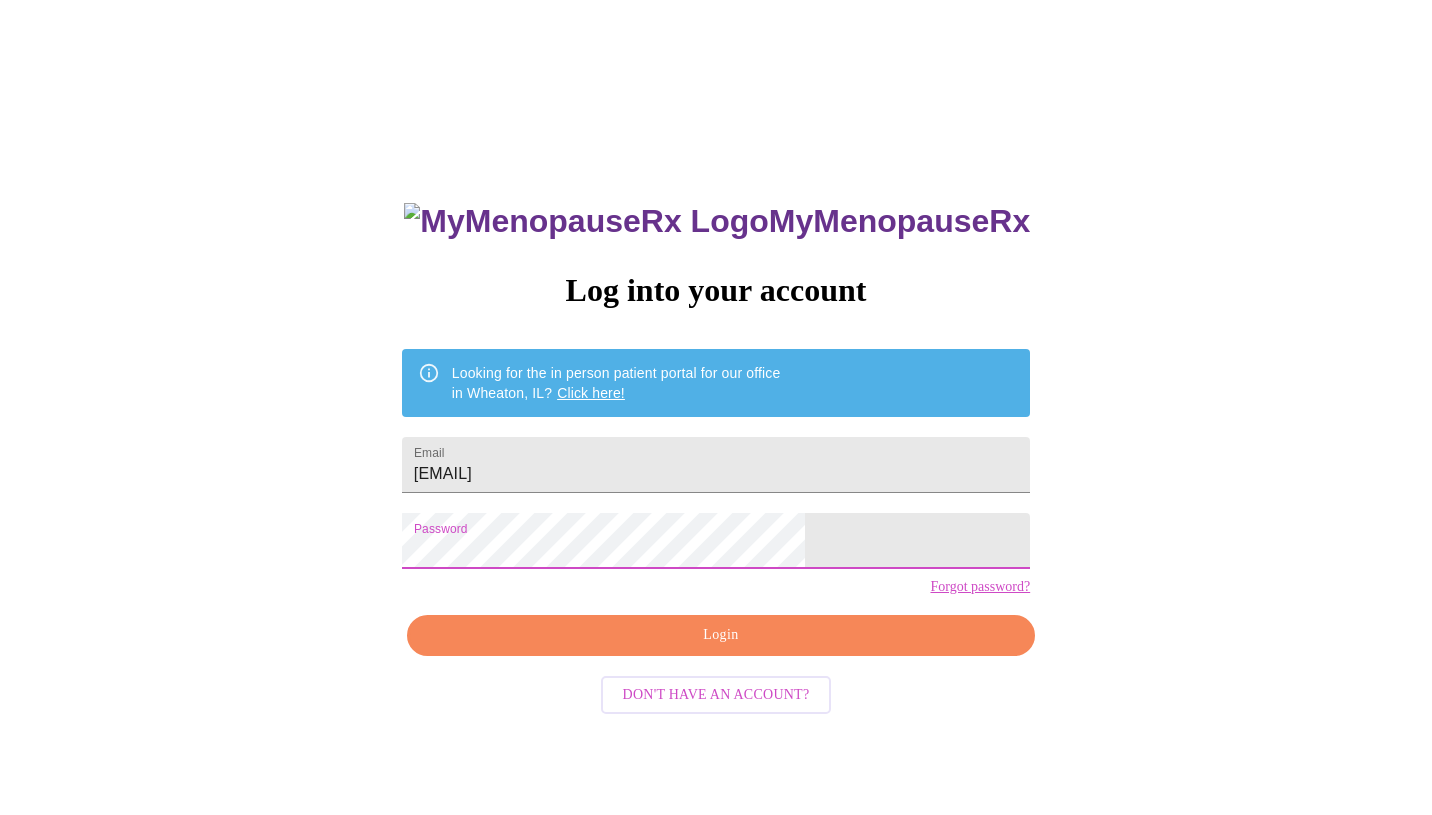 click on "Login" at bounding box center (721, 635) 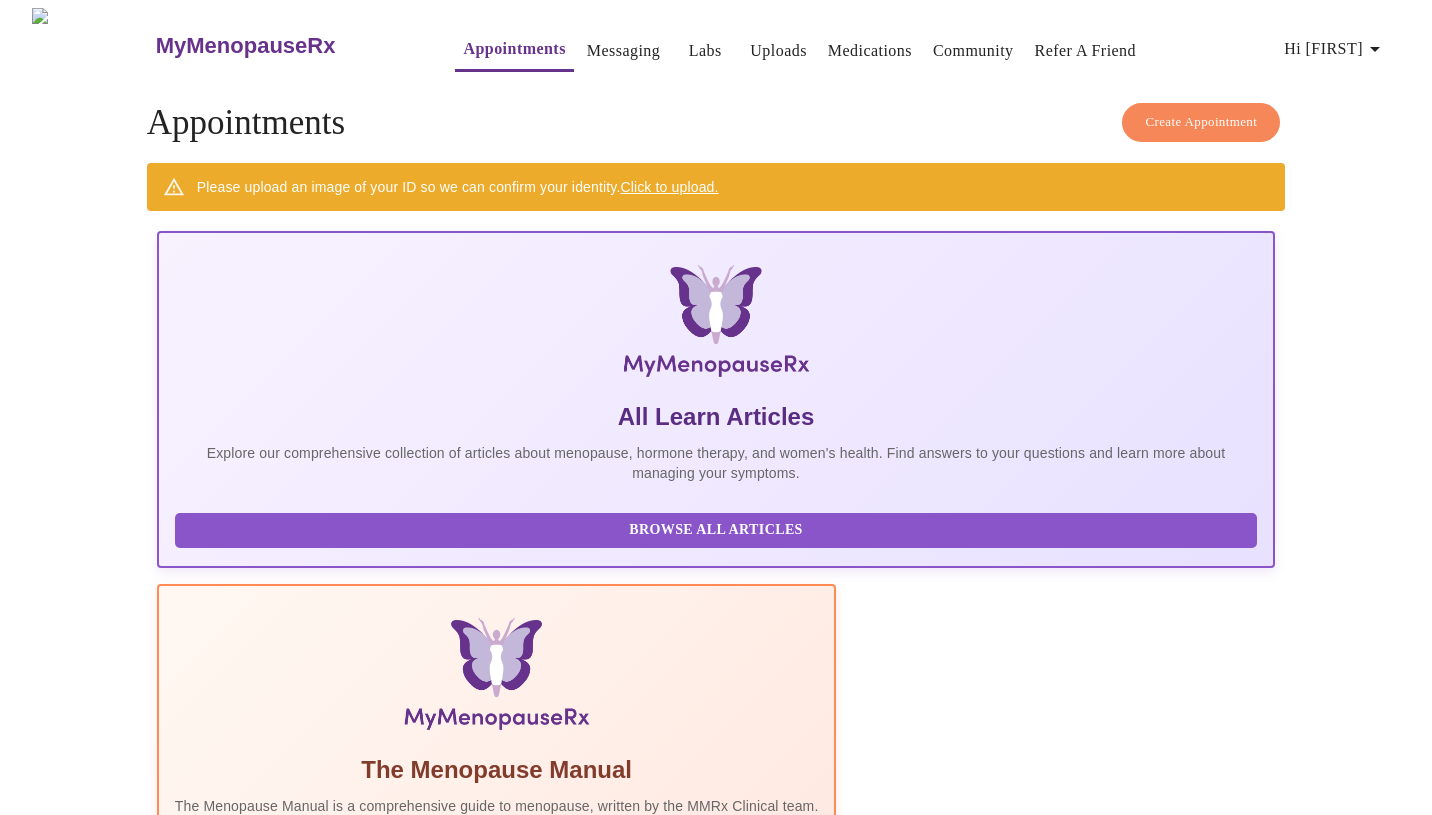 click on "Uploads" at bounding box center (778, 51) 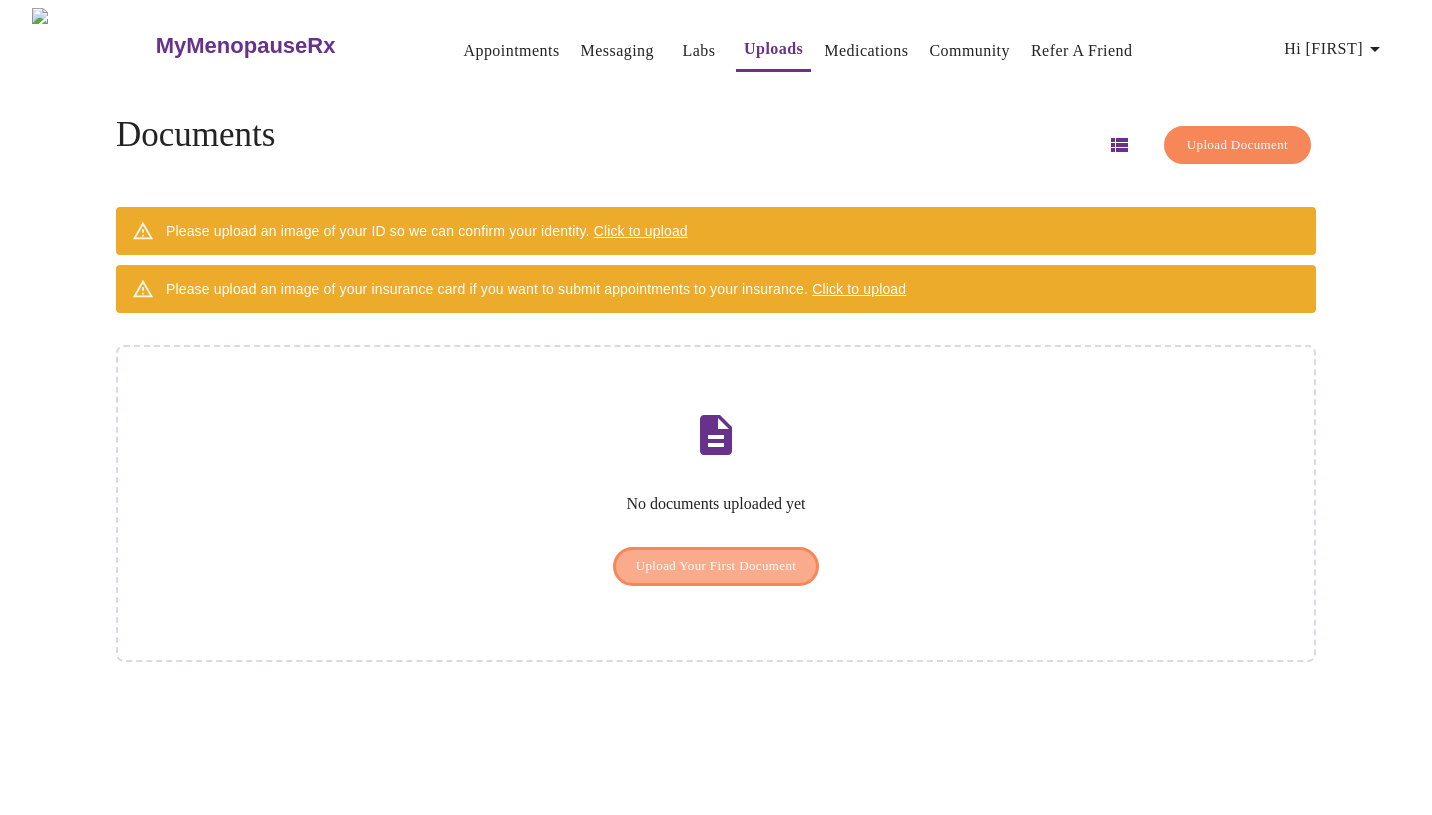 click on "Upload Your First Document" at bounding box center [716, 566] 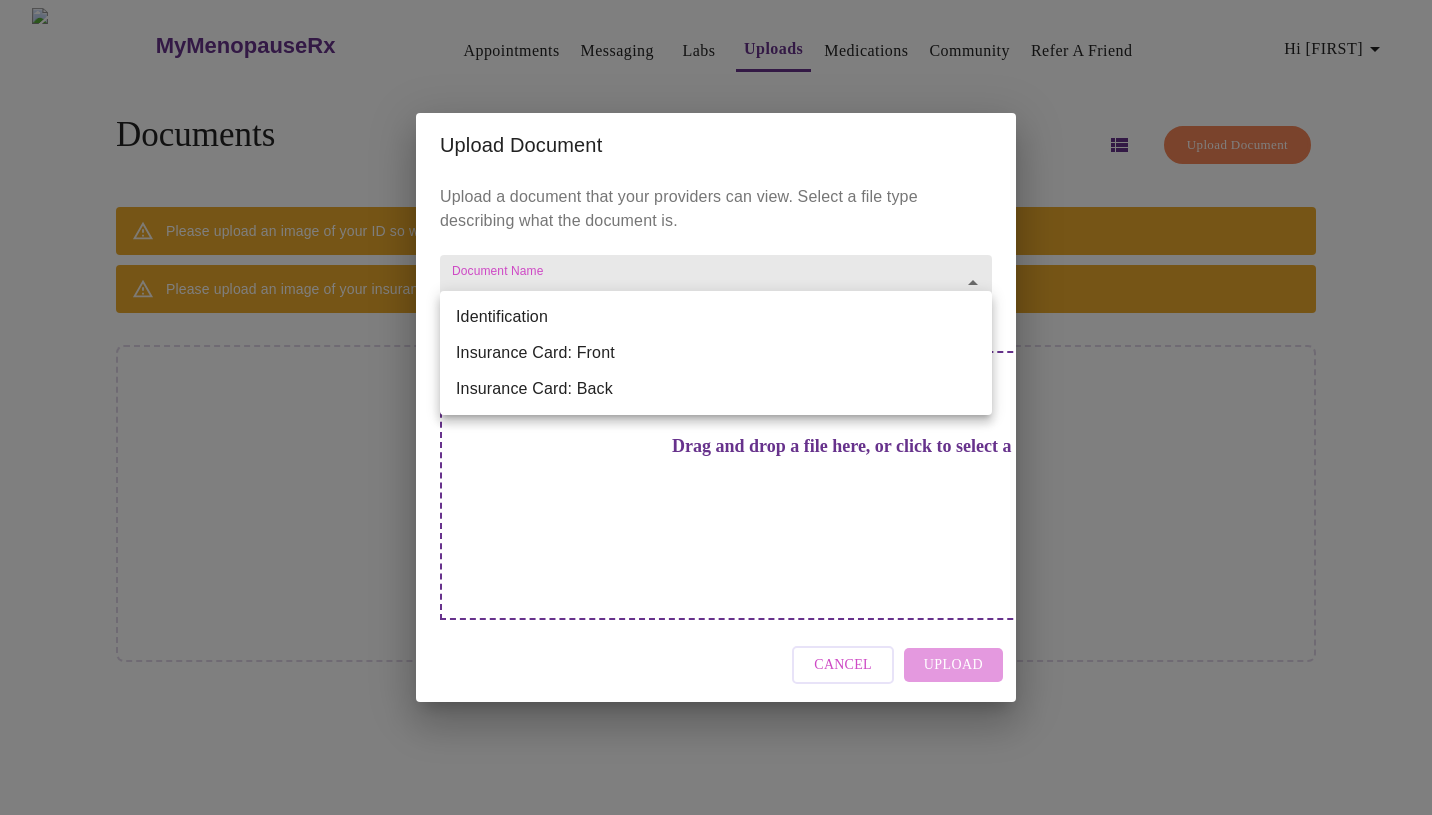 click on "MyMenopauseRx Appointments Messaging Labs Uploads Medications Community Refer a Friend Hi [FIRST] Documents Upload Document Please upload an image of your ID so we can confirm your identity. Click to upload Please upload an image of your insurance card if you want to submit appointments to your insurance. Click to upload No documents uploaded yet Upload Your First Document Settings Billing Invoices Log out Upload Document Upload a document that your providers can view. Select a file type describing what the document is. Document Name Identification Insurance Card: Front Insurance Card: Back" at bounding box center (716, 415) 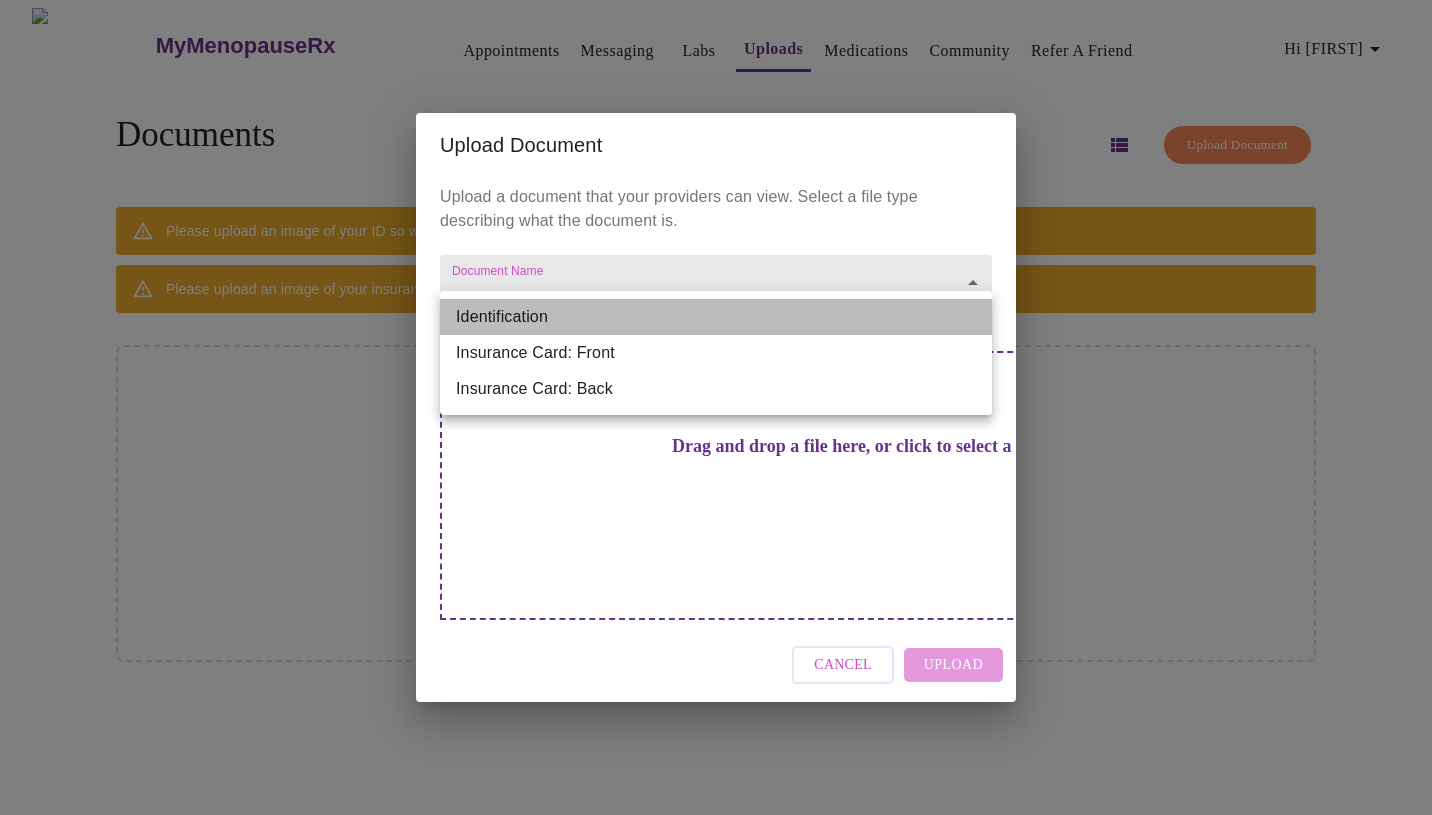 click on "Identification" at bounding box center [716, 317] 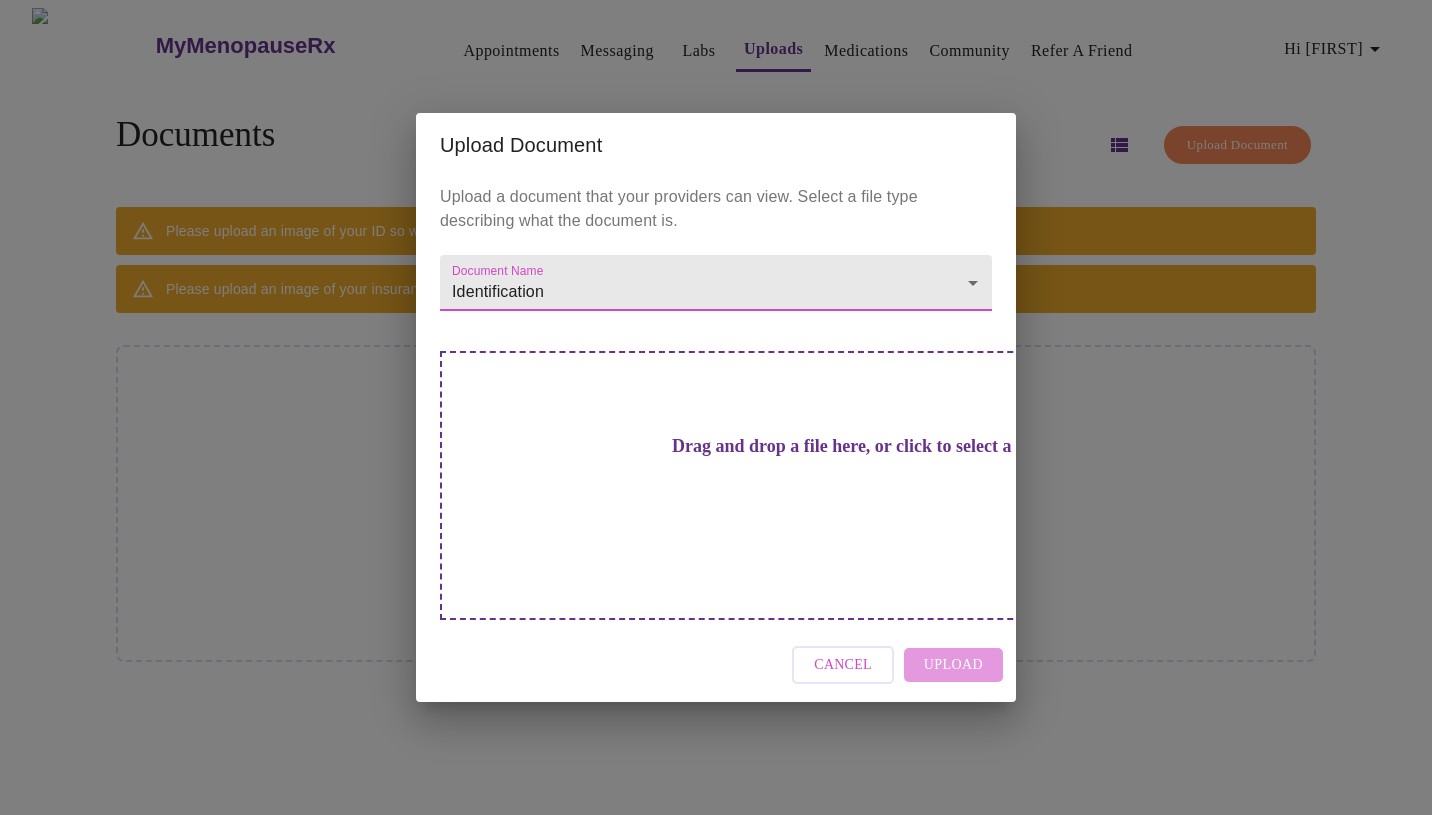 click on "Drag and drop a file here, or click to select a file" at bounding box center [856, 446] 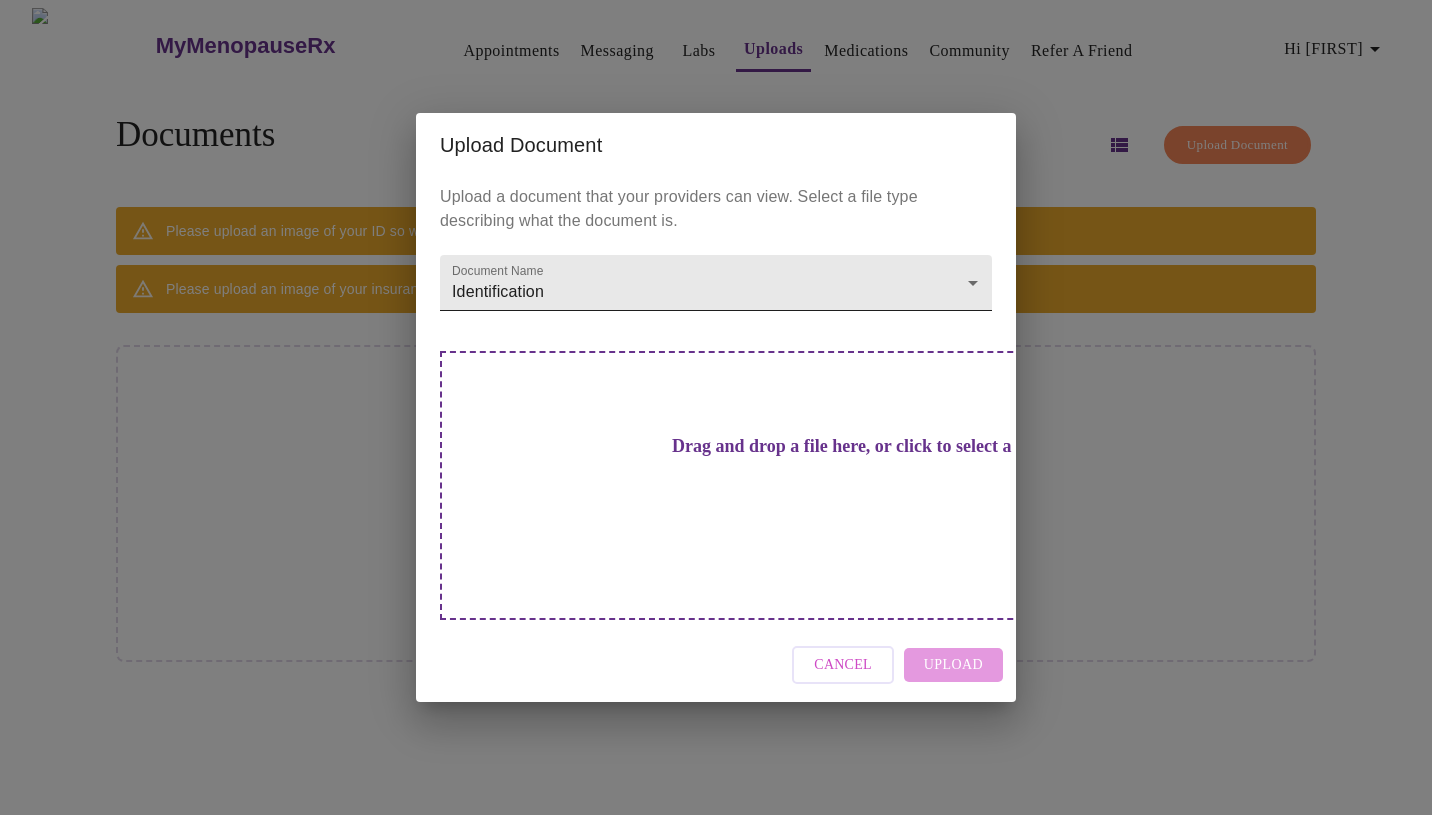 click on "MyMenopauseRx Appointments Messaging Labs Uploads Medications Community Refer a Friend Hi [FIRST] Documents Upload Document Please upload an image of your ID so we can confirm your identity. Click to upload Please upload an image of your insurance card if you want to submit appointments to your insurance. Click to upload No documents uploaded yet Upload Your First Document Settings Billing Invoices Log out Upload Document Upload a document that your providers can view. Select a file type describing what the document is. Document Name Identification Identification Drag and drop a file here, or click to select a file Cancel Upload" at bounding box center [716, 415] 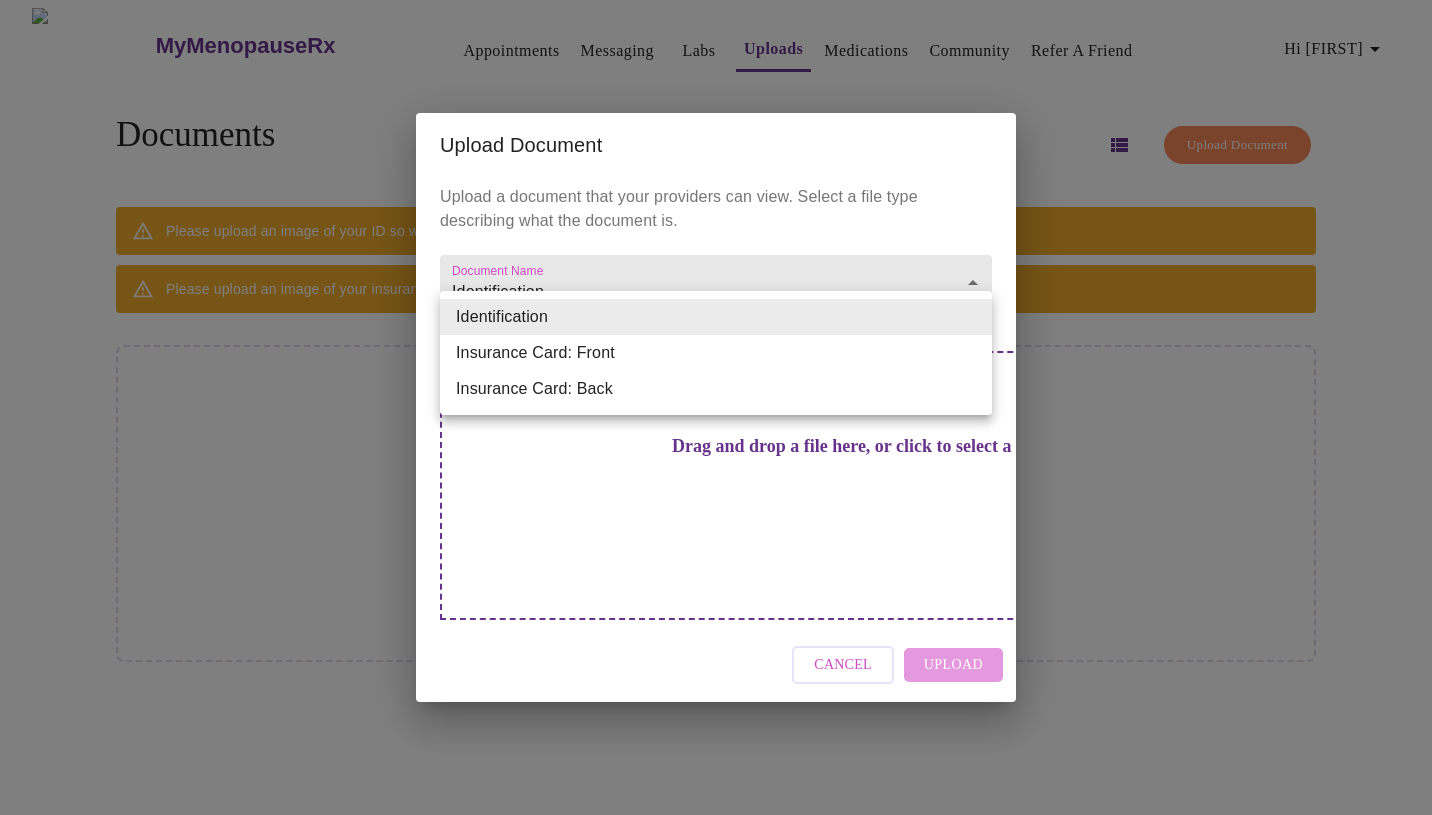 click on "Insurance Card: Front" at bounding box center [716, 353] 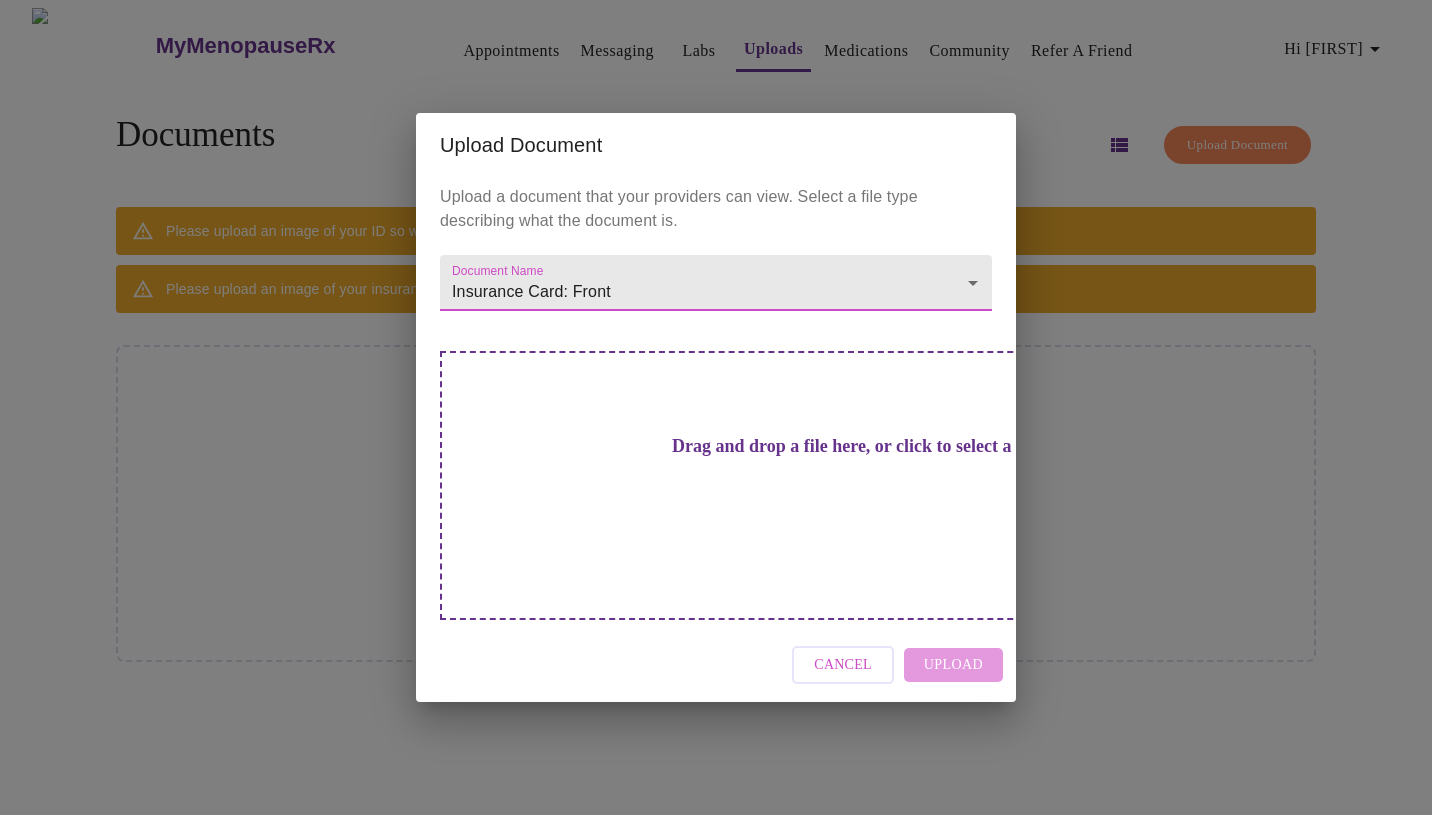 click on "Drag and drop a file here, or click to select a file" at bounding box center [856, 485] 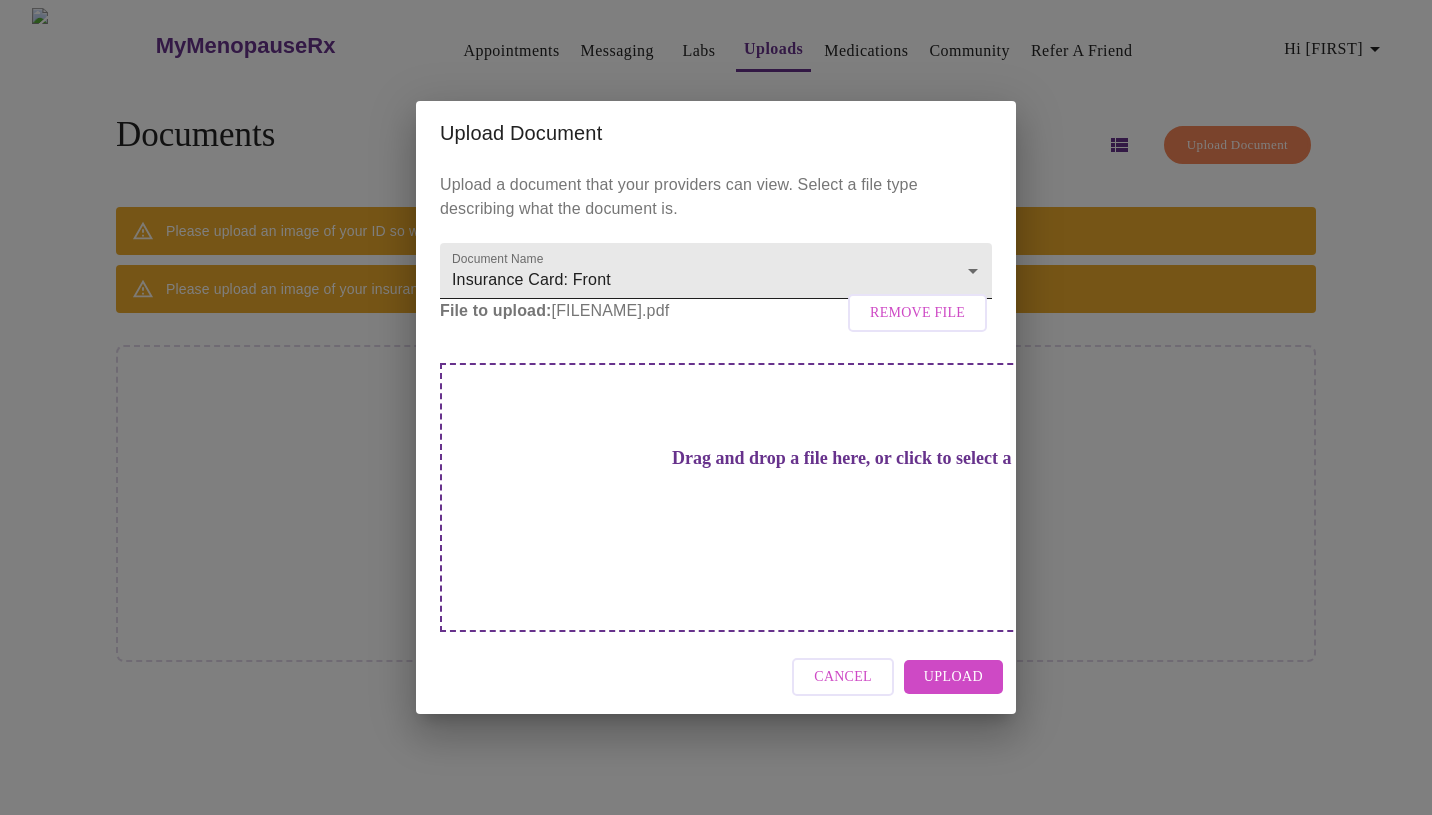 click on "MyMenopauseRx Appointments Messaging Labs Uploads Medications Community Refer a Friend Hi [FIRST] Documents Upload Document Please upload an image of your ID so we can confirm your identity. Click to upload Please upload an image of your insurance card if you want to submit appointments to your insurance. Click to upload No documents uploaded yet Upload Your First Document Settings Billing Invoices Log out Upload Document Upload a document that your providers can view. Select a file type describing what the document is. Document Name Insurance Card: Front Insurance Card: Front File to upload: Insurance Card.pdf Remove File Drag and drop a file here, or click to select a file Cancel Upload" at bounding box center [716, 415] 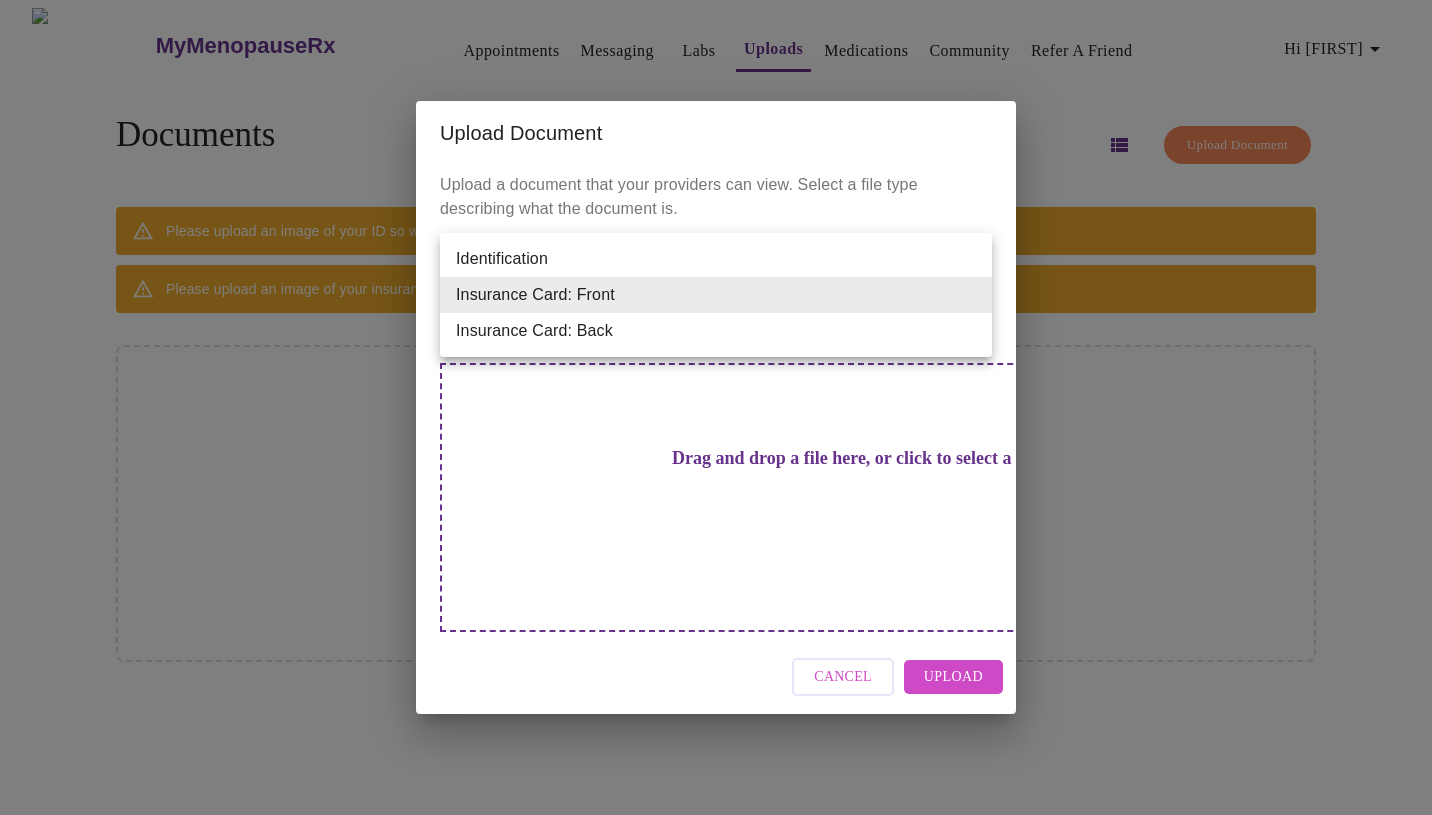 click on "Insurance Card: Back" at bounding box center [716, 331] 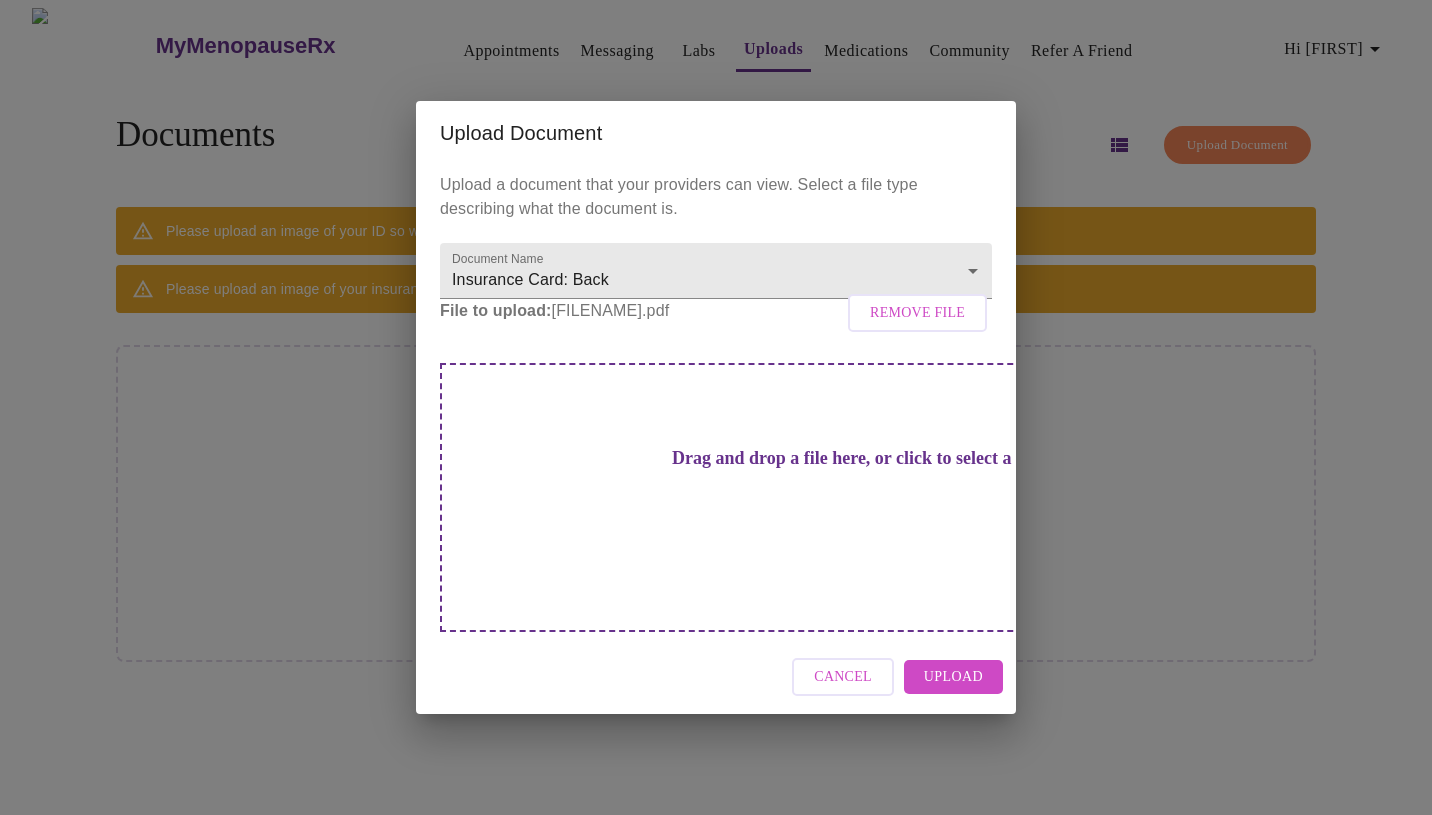 click on "Drag and drop a file here, or click to select a file" at bounding box center [856, 497] 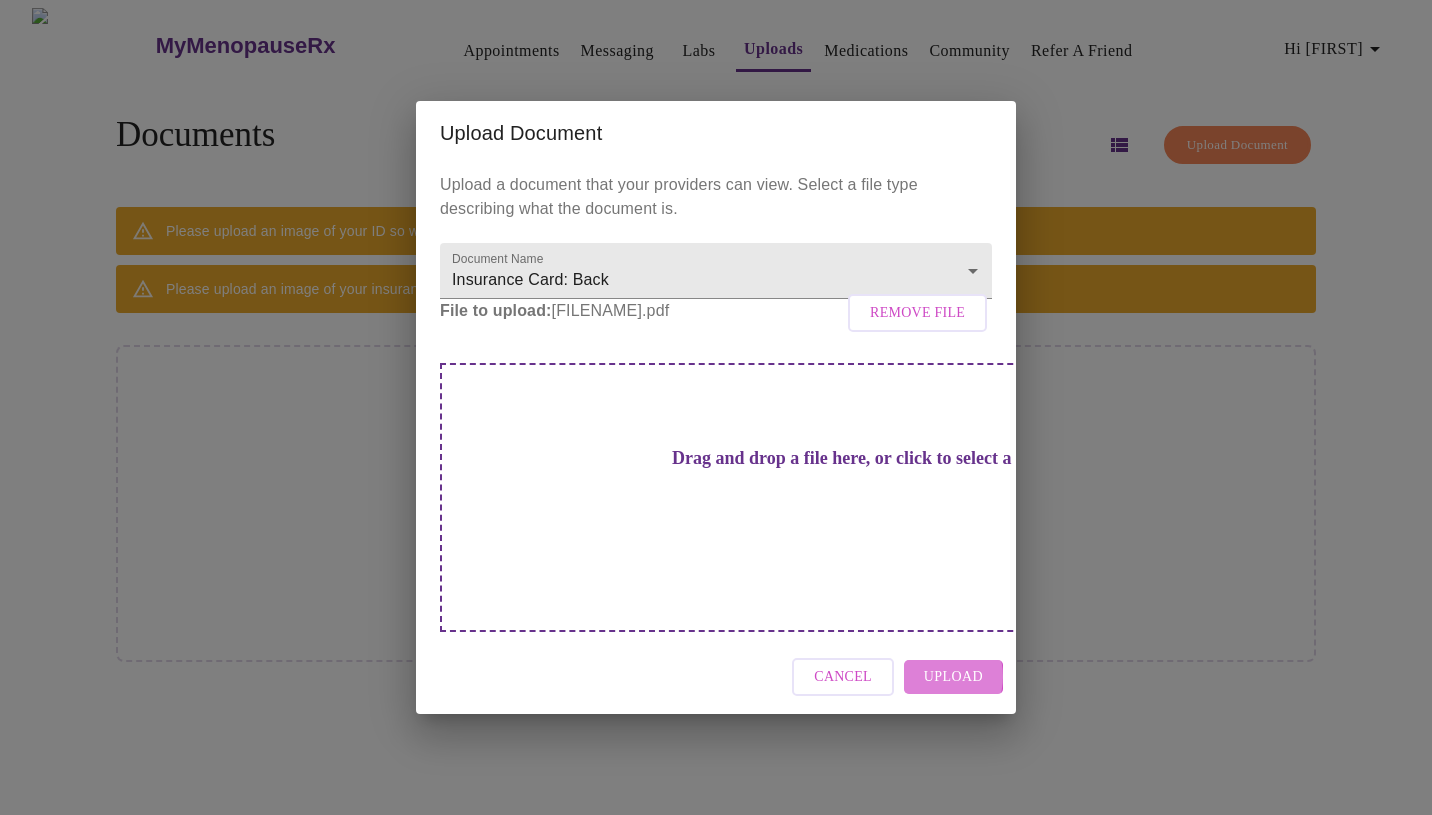 click on "Upload" at bounding box center [953, 677] 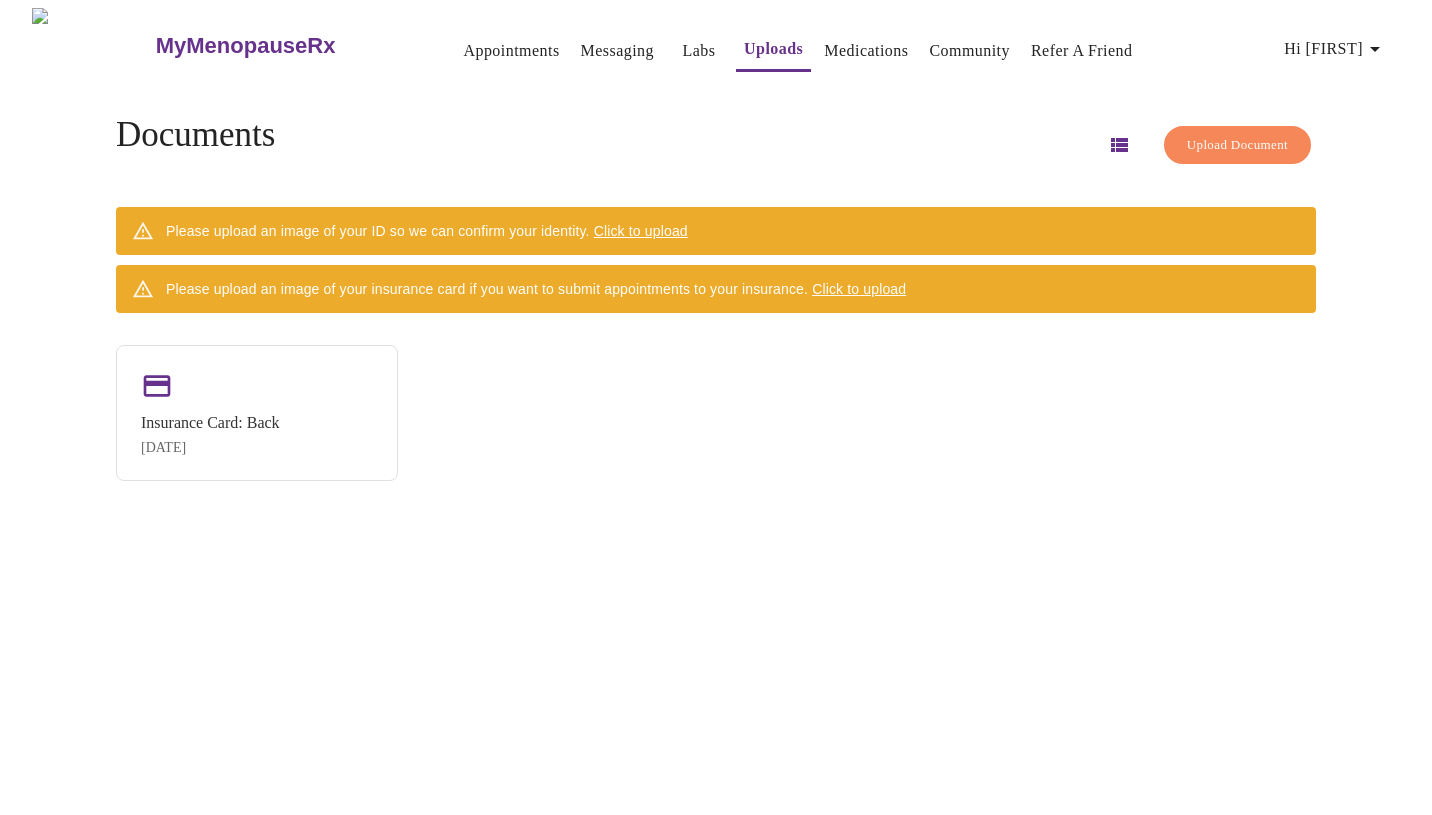 click on "Please upload an image of your insurance card if you want to submit appointments to your insurance.   Click to upload" at bounding box center [536, 289] 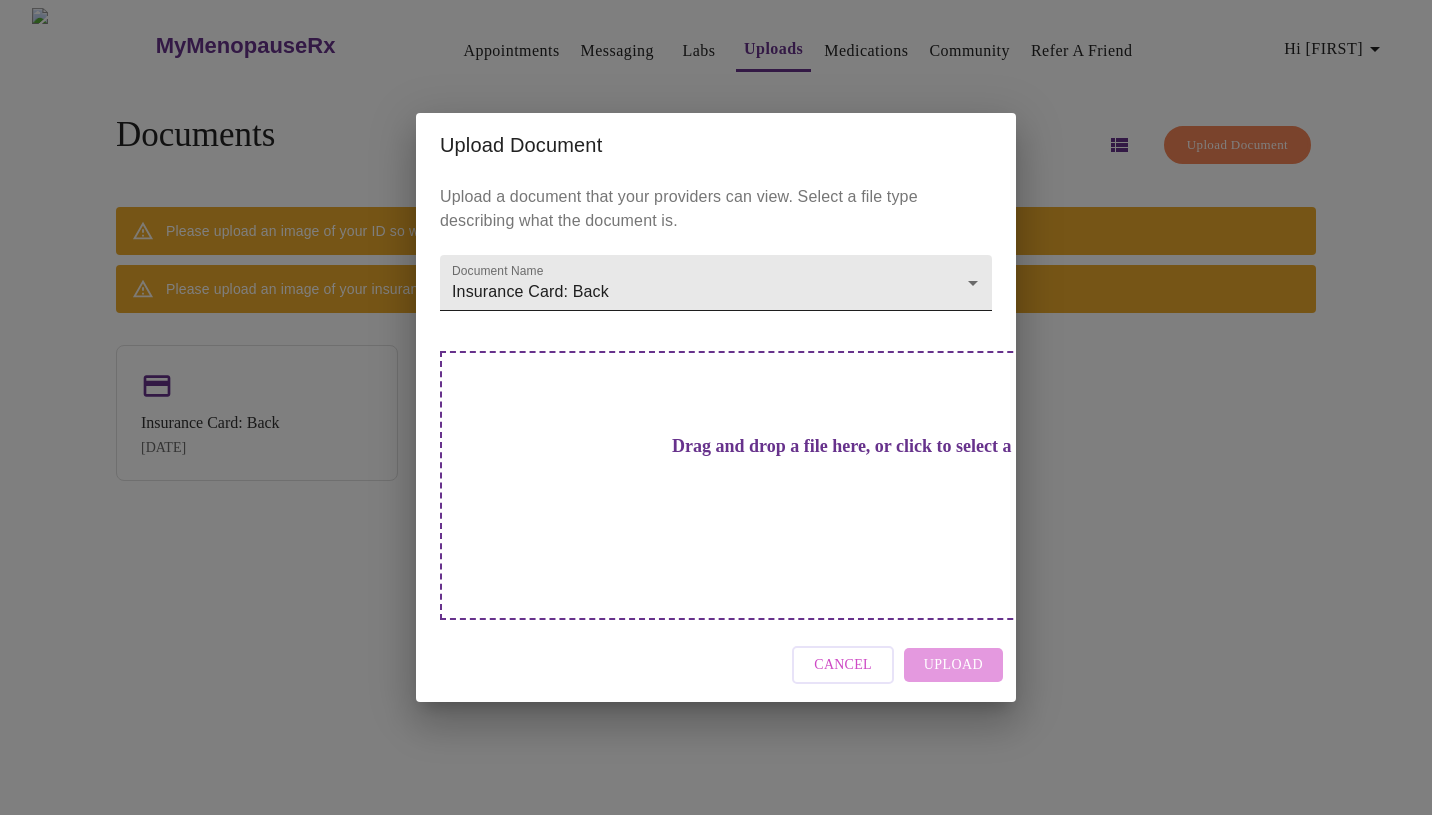 click on "MyMenopauseRx Appointments Messaging Labs Uploads Medications Community Refer a Friend Hi [FIRST] Documents Upload Document Please upload an image of your ID so we can confirm your identity. Click to upload Please upload an image of your insurance card if you want to submit appointments to your insurance. Click to upload Insurance Card: Back [DATE] Settings Billing Invoices Log out Upload Document Upload a document that your providers can view. Select a file type describing what the document is. Document Name Insurance Card: Back Insurance Card: Back Drag and drop a file here, or click to select a file Cancel Upload" at bounding box center [716, 415] 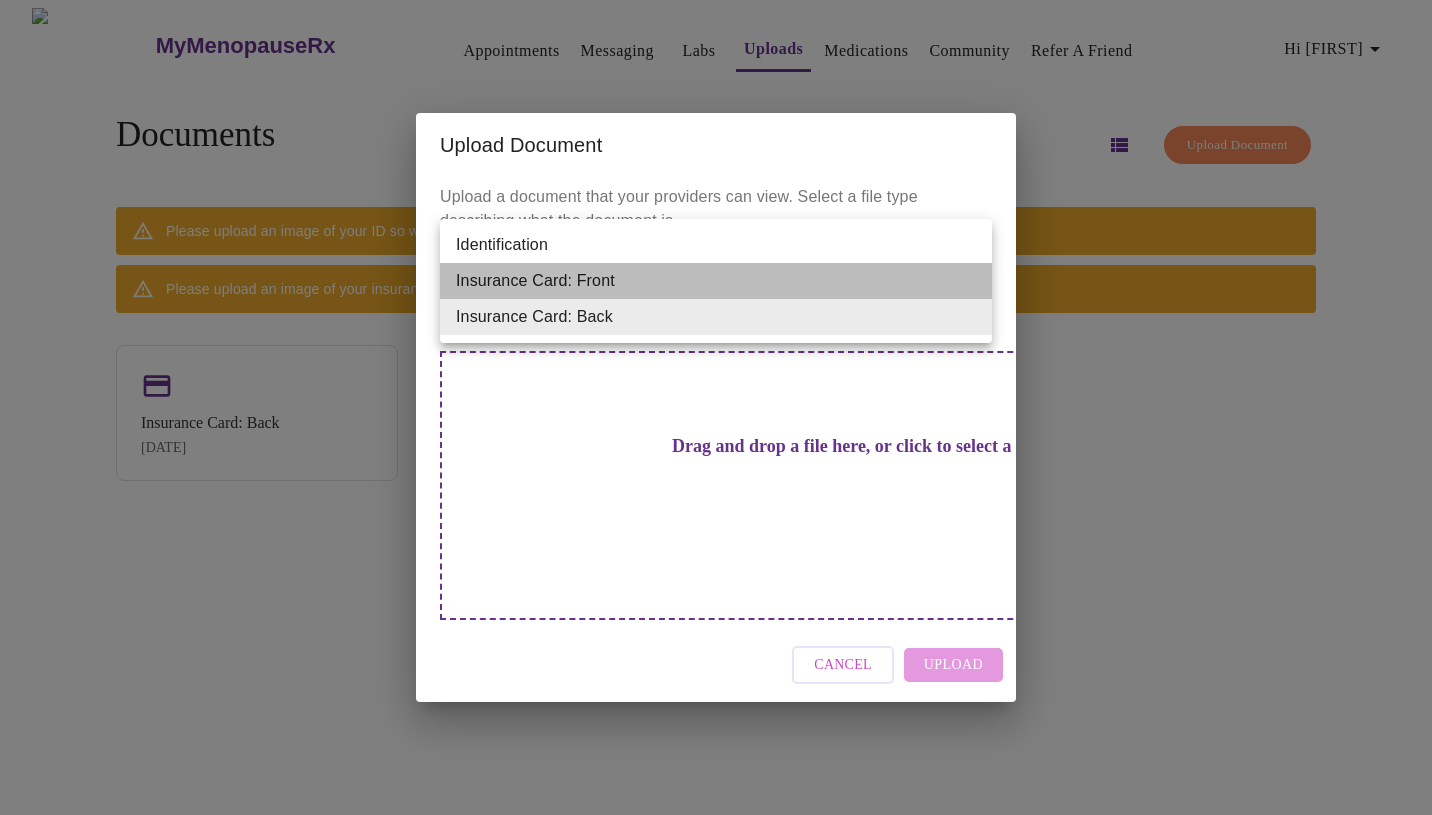 click on "Insurance Card: Front" at bounding box center [716, 281] 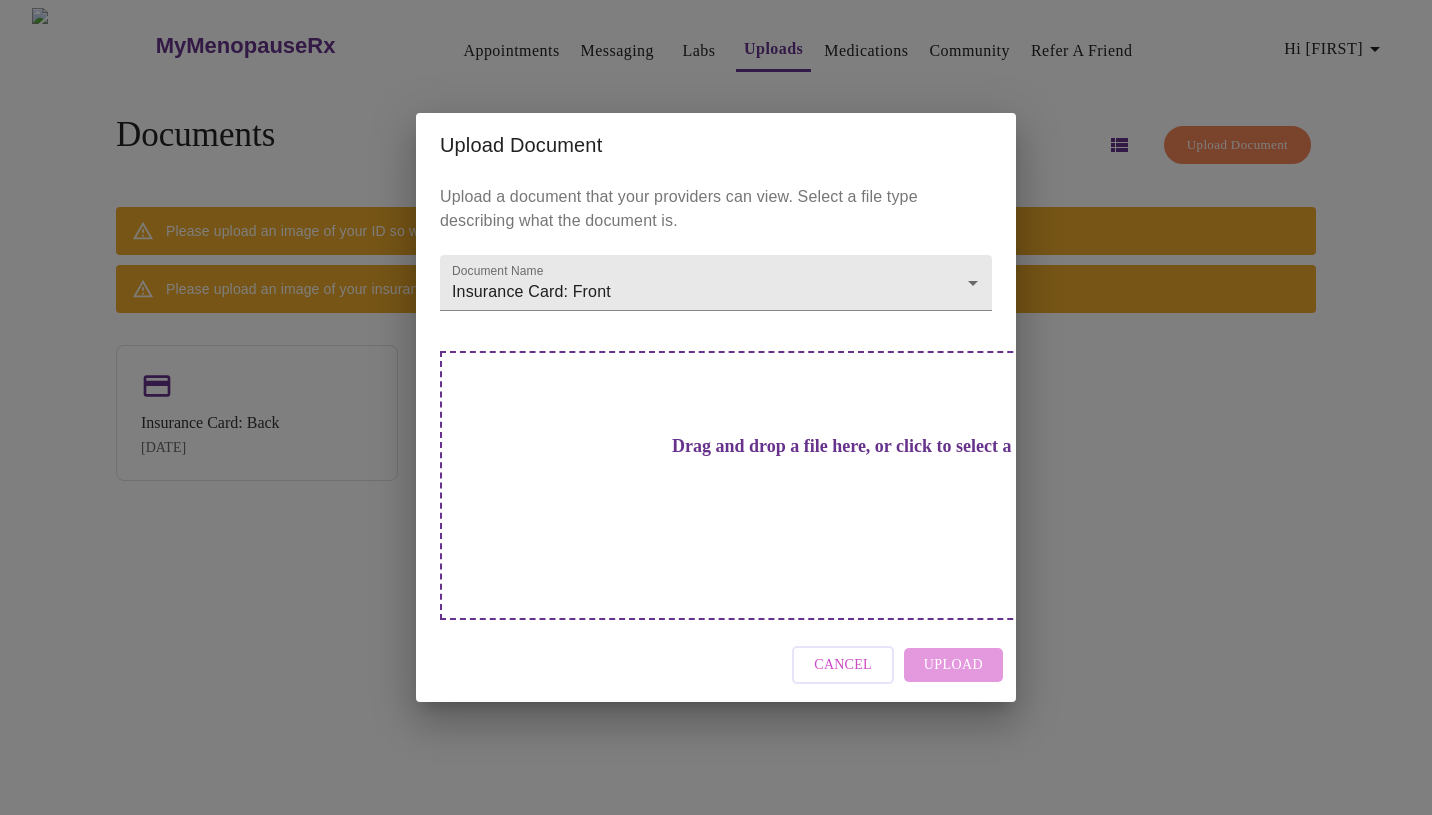 click on "Drag and drop a file here, or click to select a file" at bounding box center (856, 446) 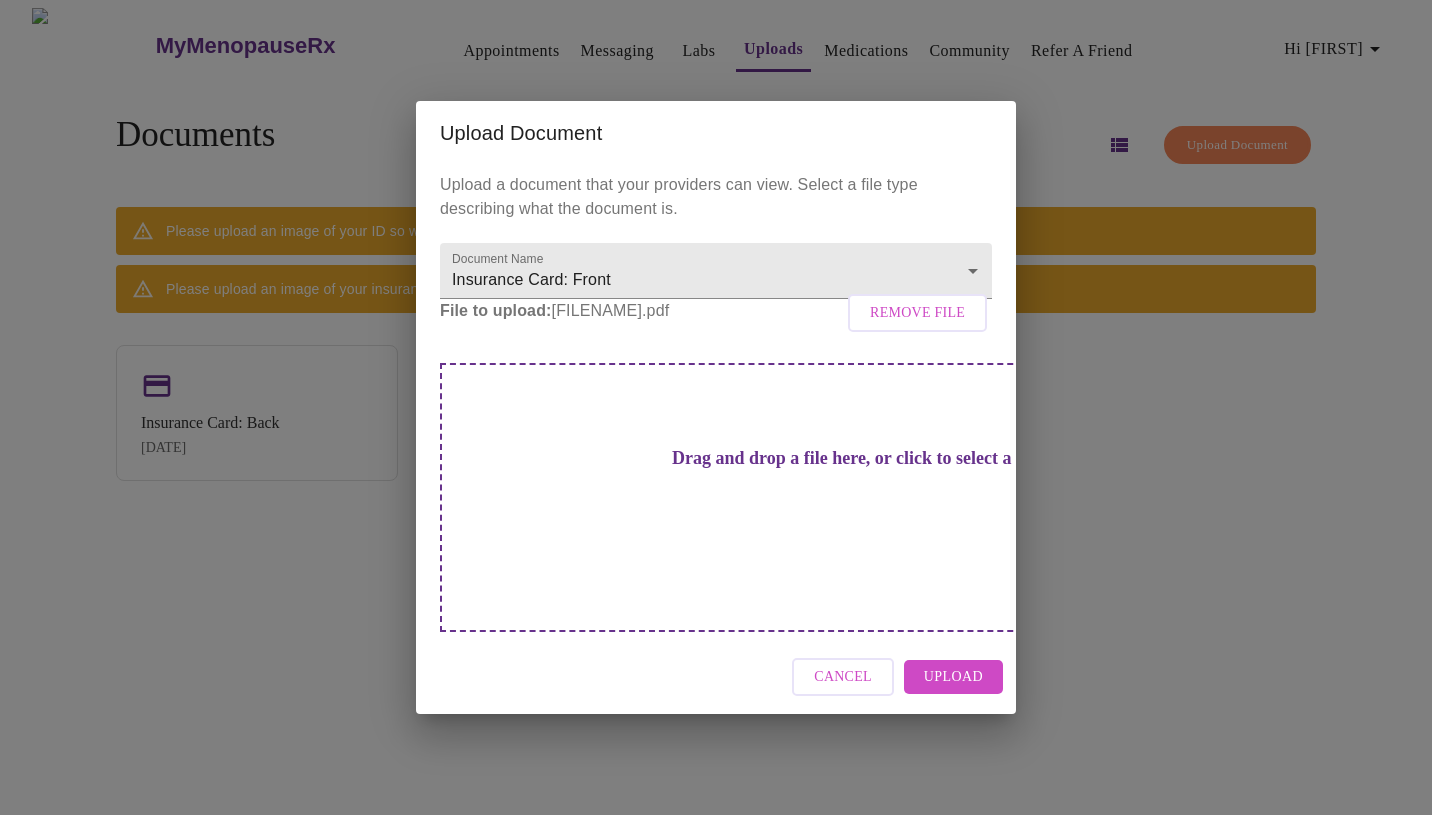 click on "Upload" at bounding box center (953, 677) 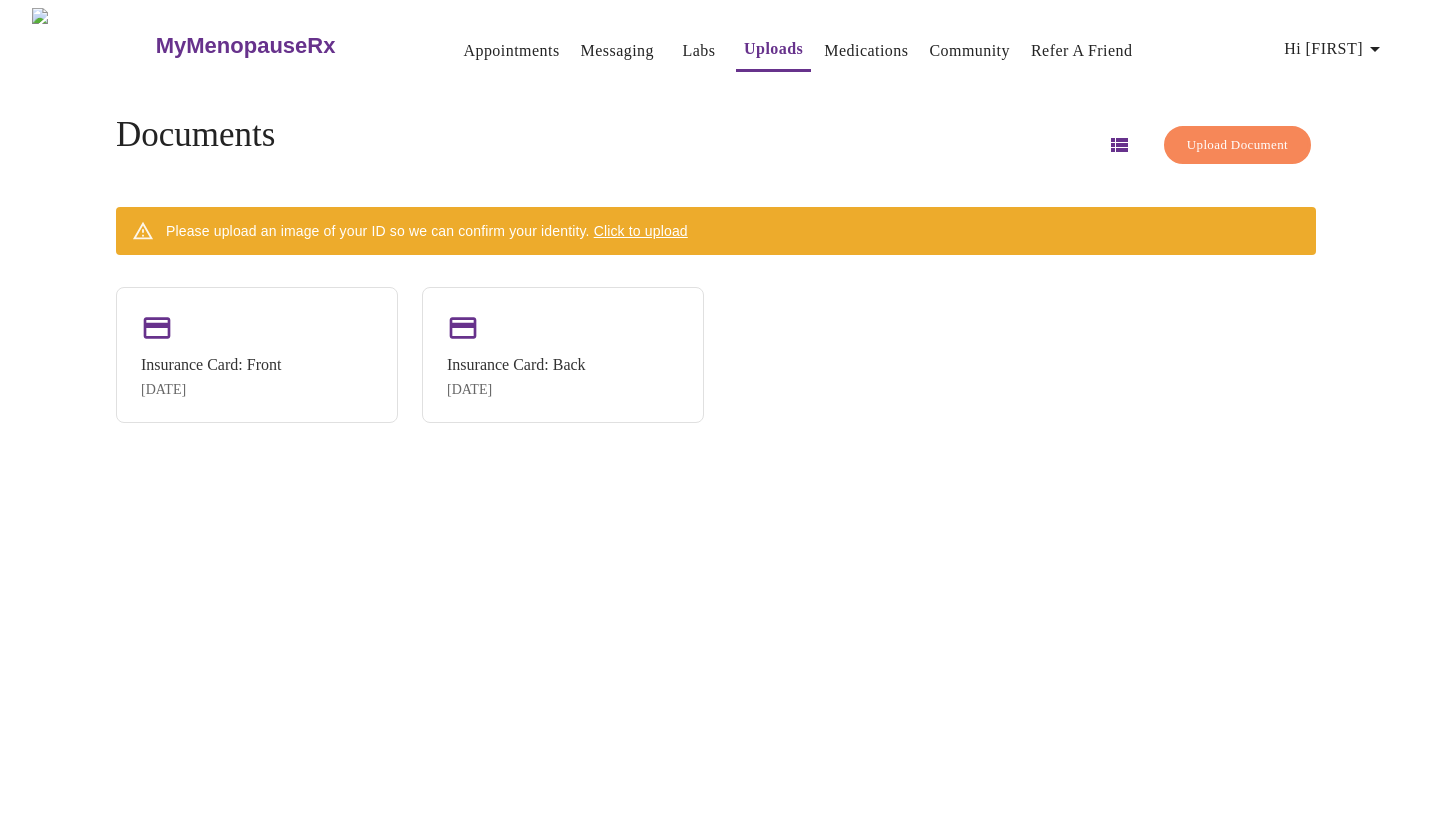 click on "Click to upload" at bounding box center (641, 231) 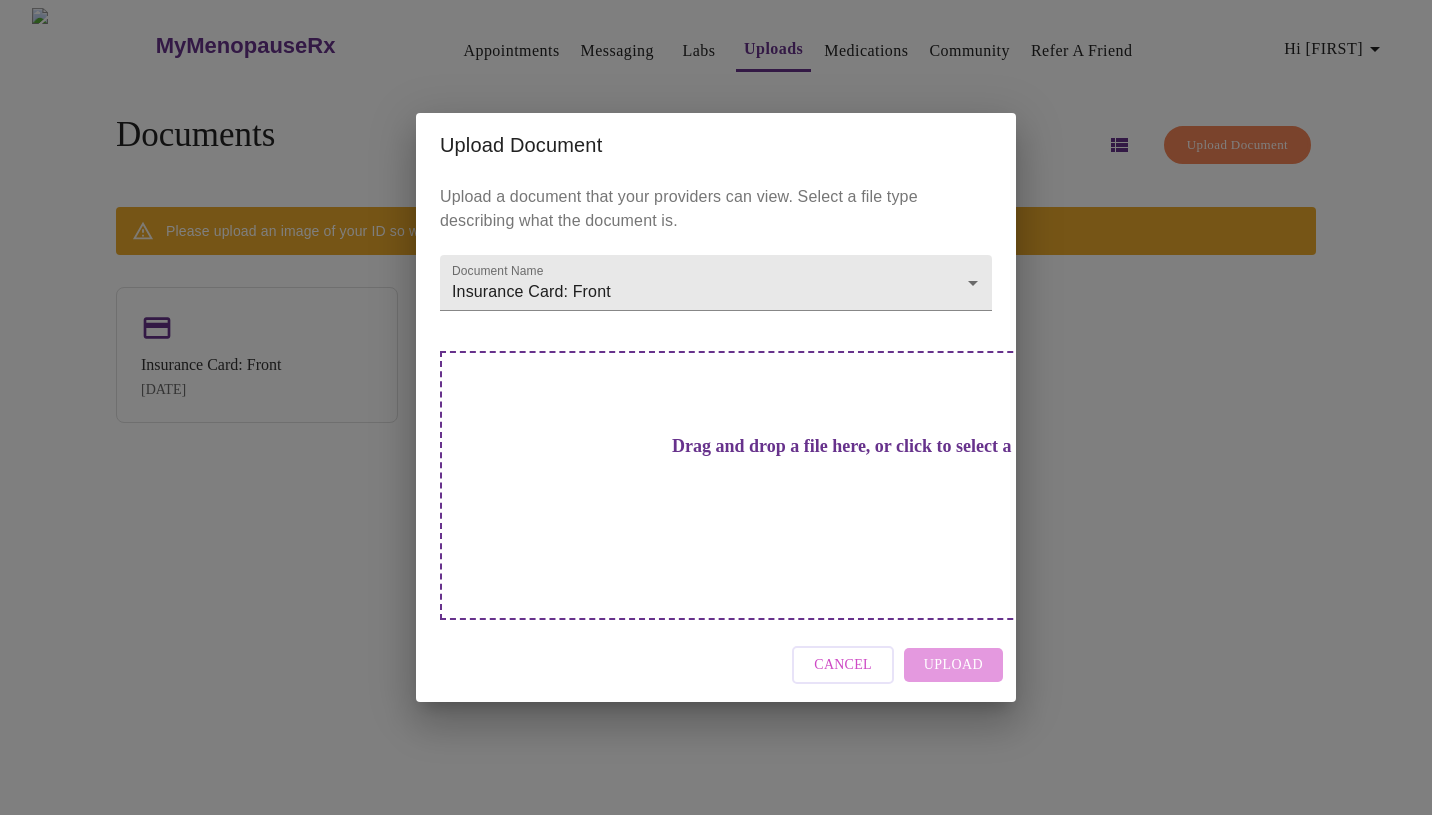 click on "Drag and drop a file here, or click to select a file" at bounding box center [856, 446] 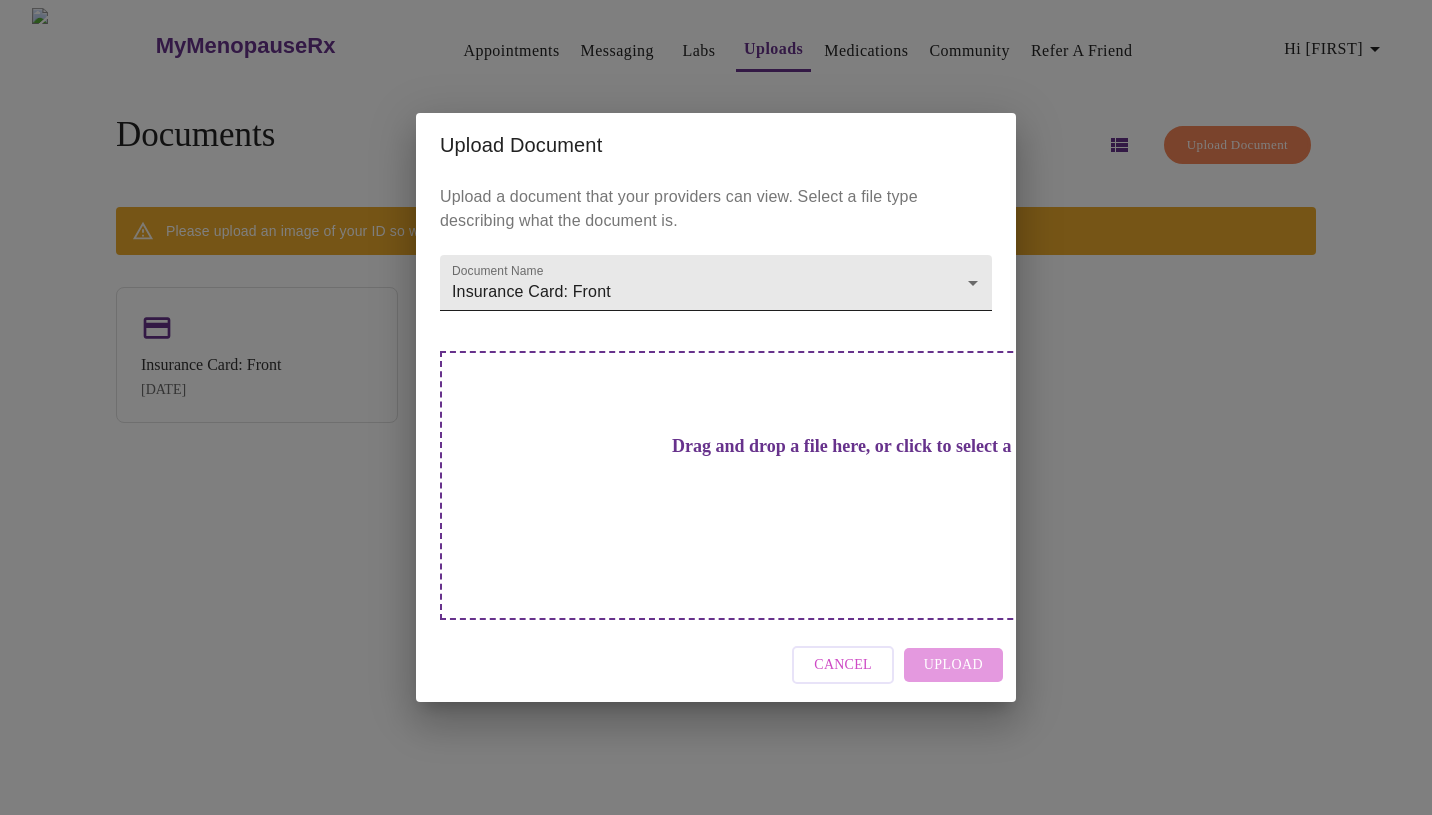 click on "MyMenopauseRx Appointments Messaging Labs Uploads Medications Community Refer a Friend Hi [FIRST] Documents Upload Document Please upload an image of your ID so we can confirm your identity. Click to upload Insurance Card: Front [DATE] Insurance Card: Back [DATE] Settings Billing Invoices Log out Upload Document Upload a document that your providers can view. Select a file type describing what the document is. Document Name Insurance Card: Front Insurance Card: Front Drag and drop a file here, or click to select a file Cancel Upload" at bounding box center (716, 415) 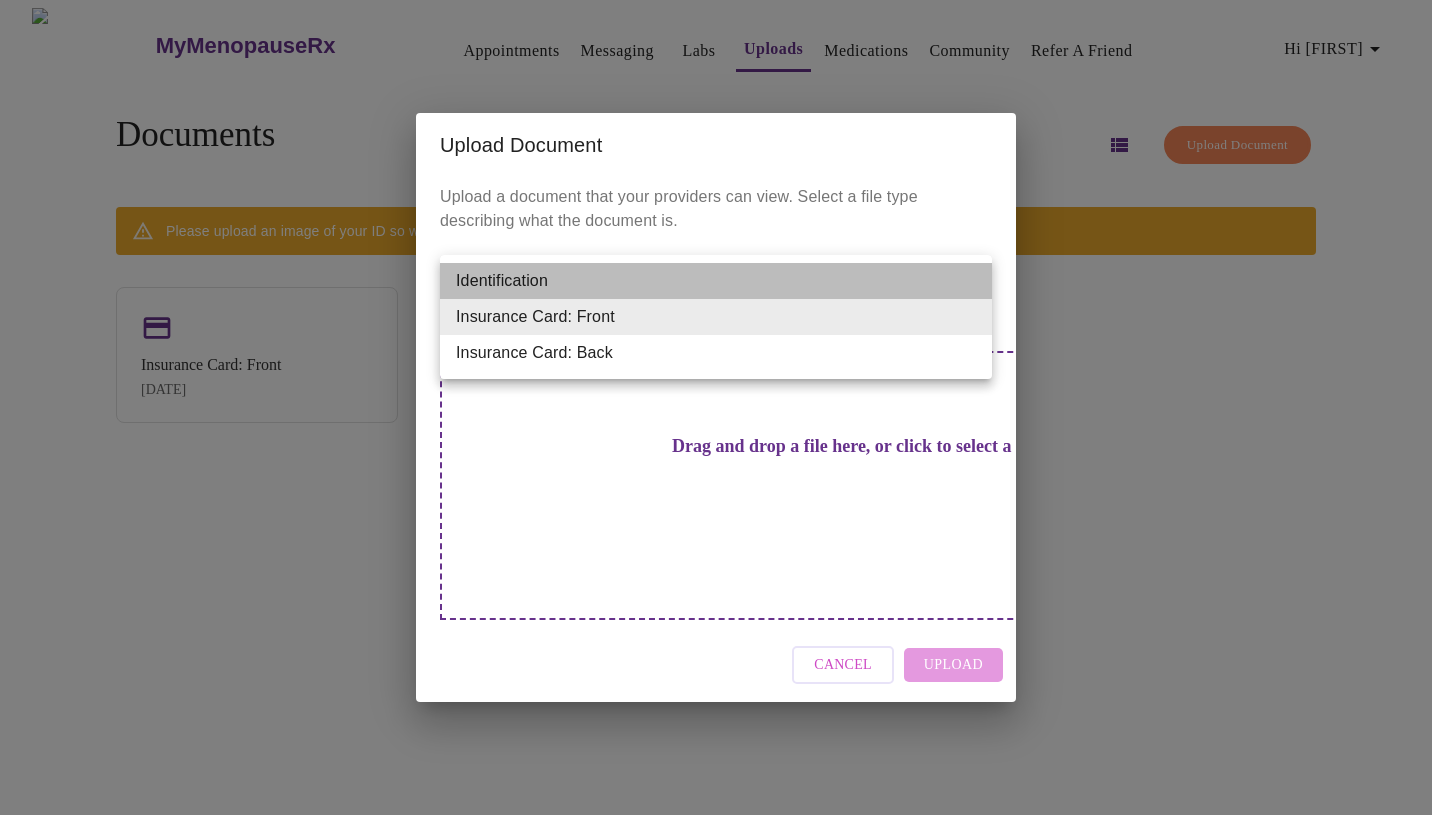 click on "Identification" at bounding box center (716, 281) 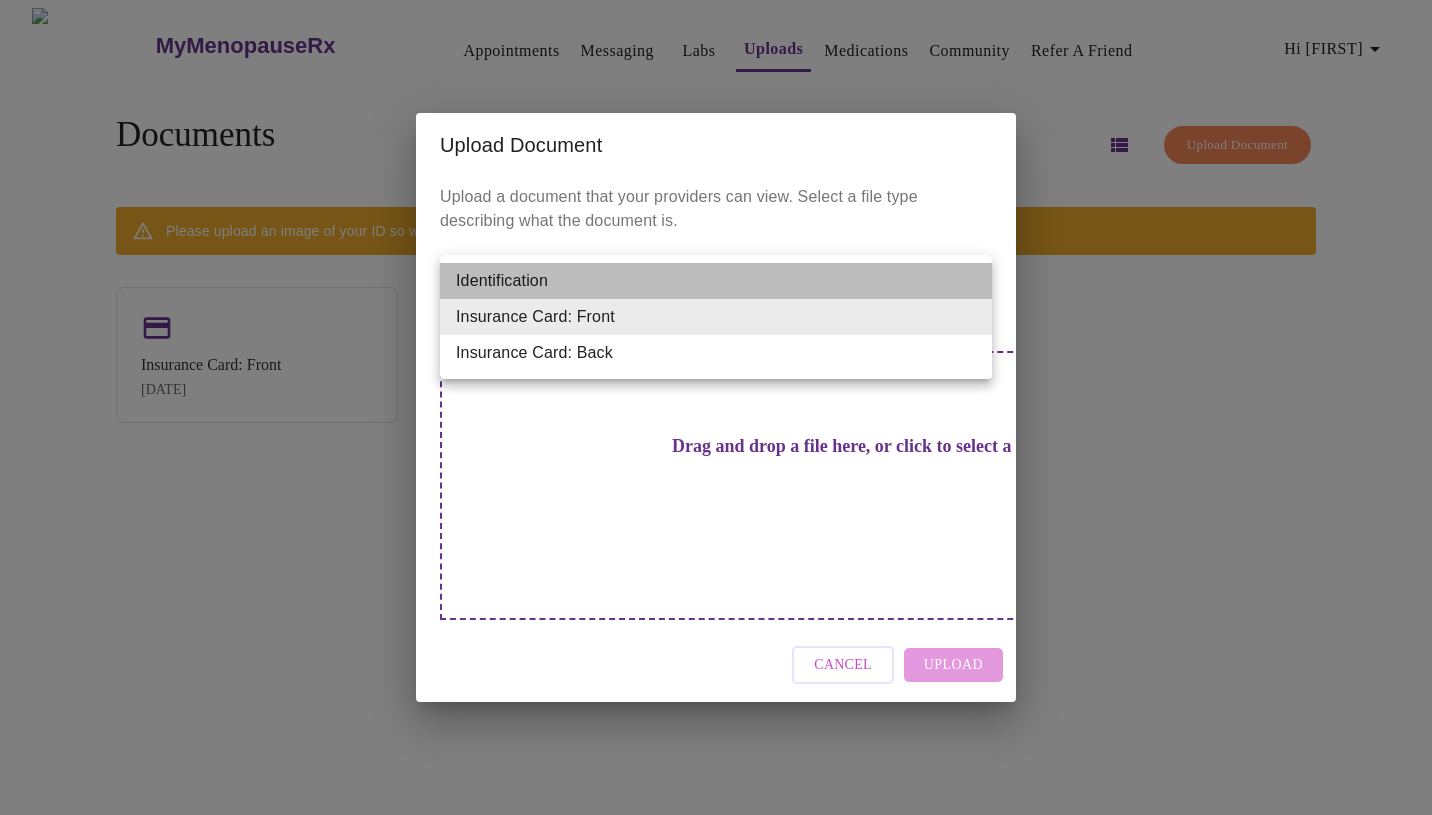 type on "Identification" 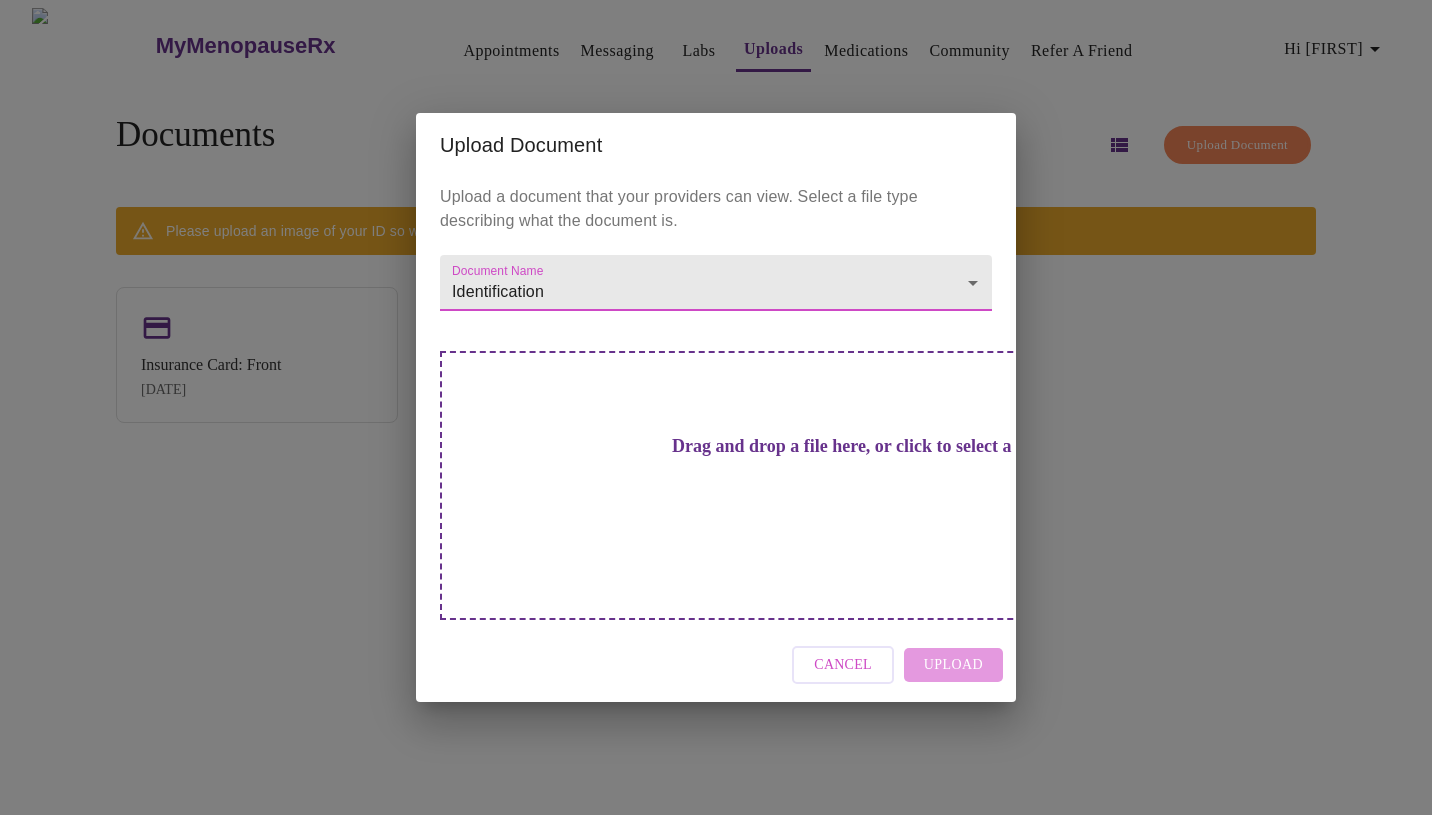 click on "Drag and drop a file here, or click to select a file" at bounding box center (856, 485) 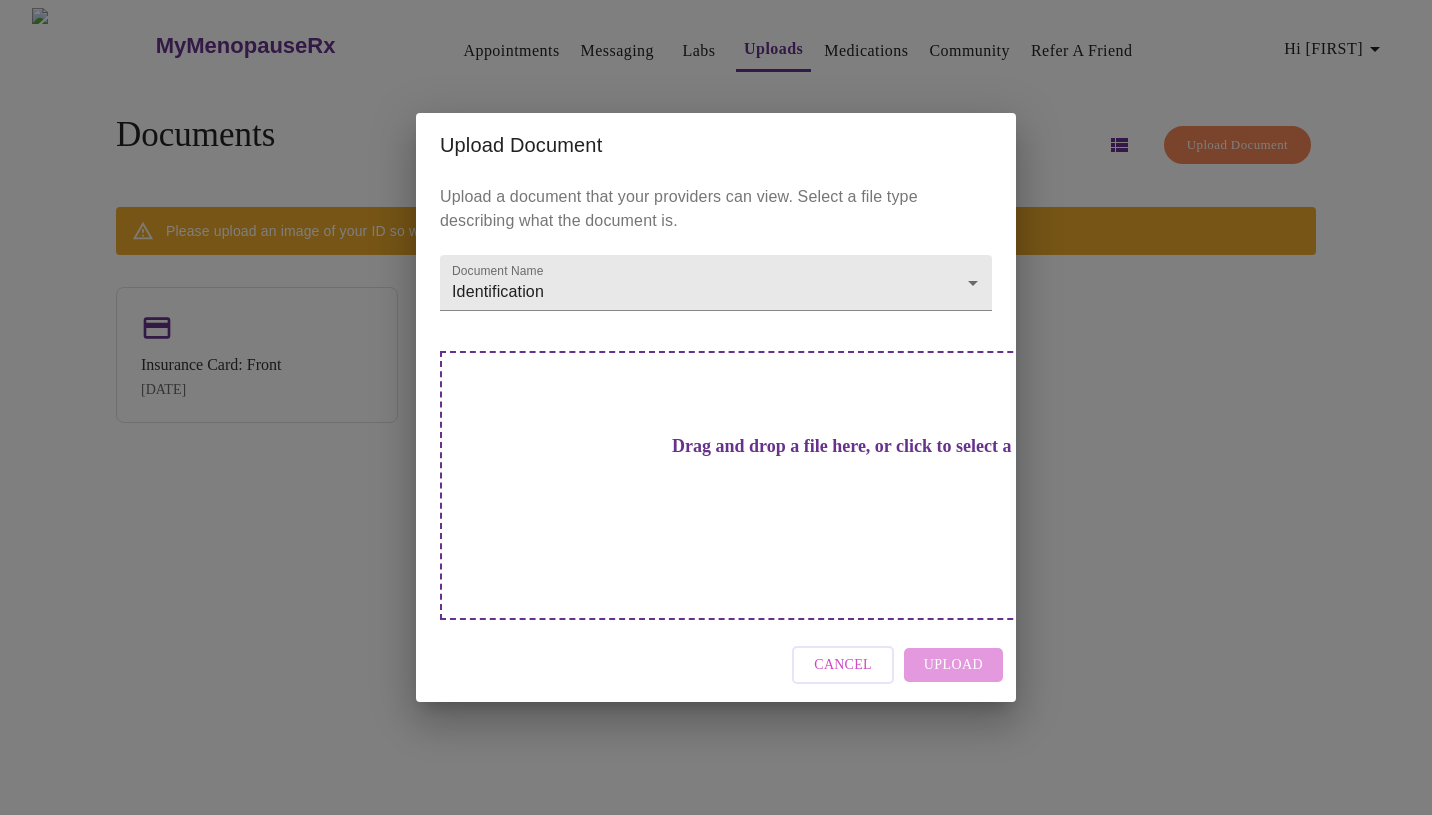 click on "Upload Document Upload a document that your providers can view. Select a file type describing what the document is. Document Name Identification Identification Drag and drop a file here, or click to select a file Cancel Upload" at bounding box center (716, 407) 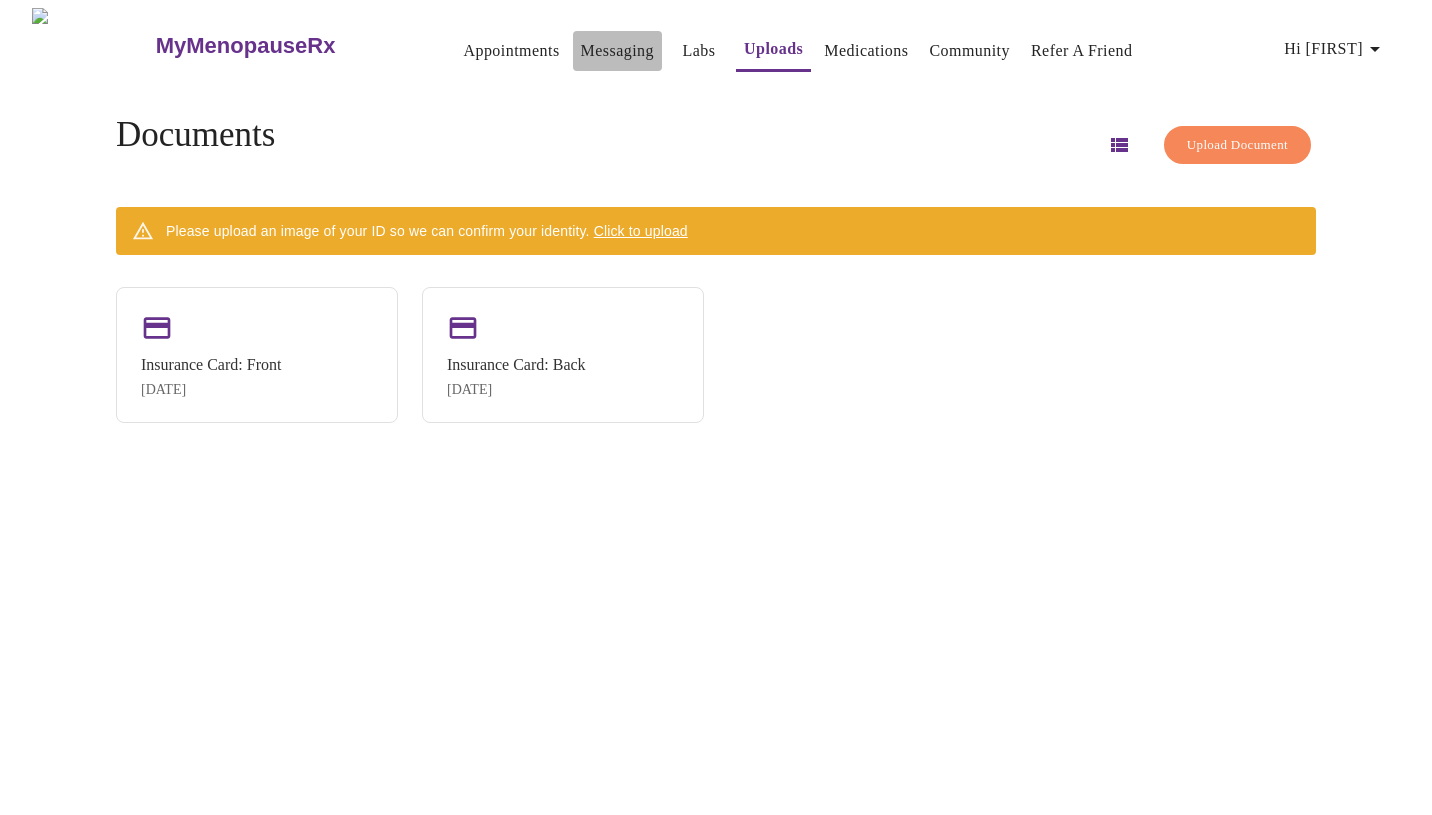 click on "Messaging" at bounding box center (617, 51) 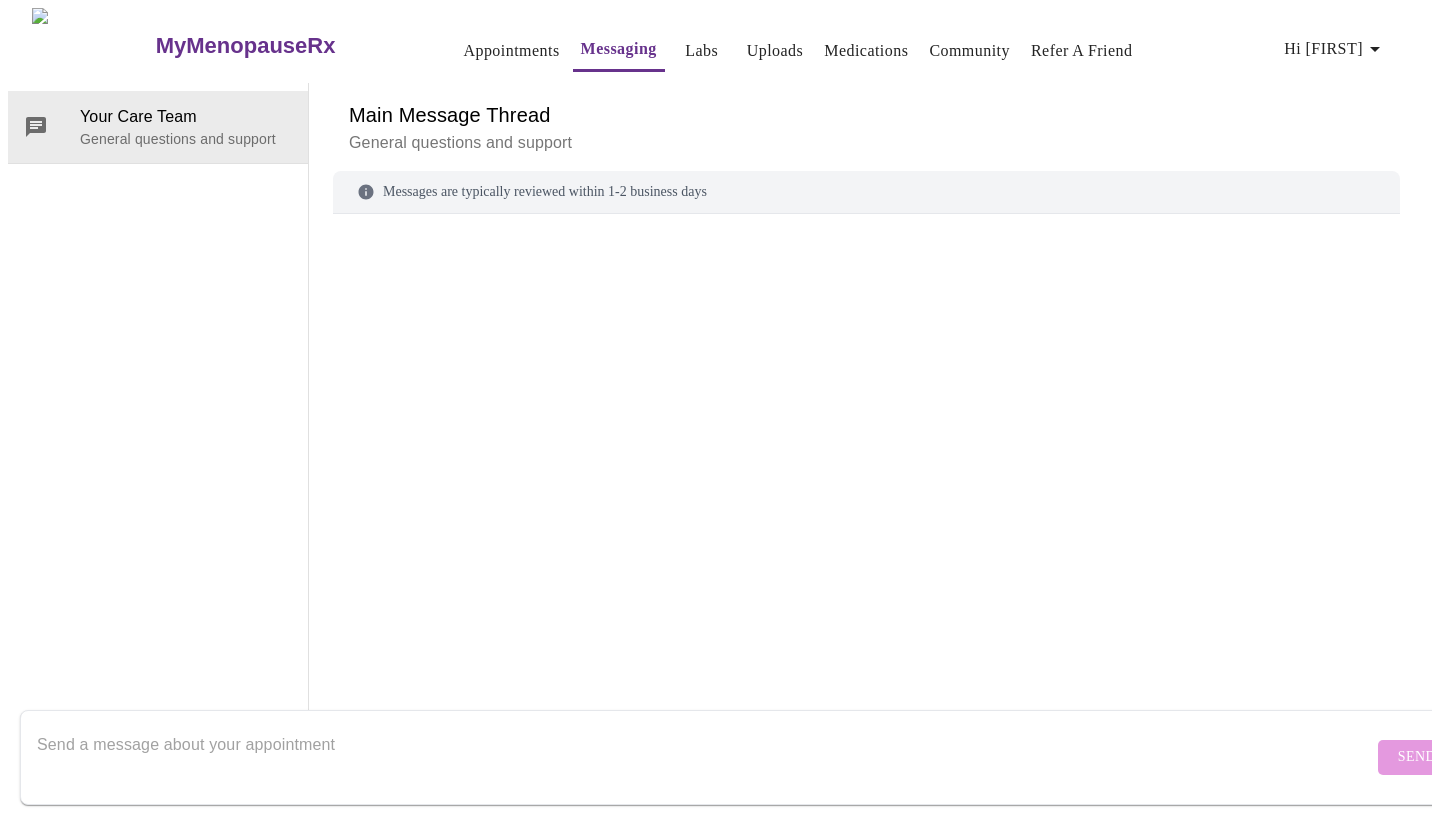 scroll, scrollTop: 75, scrollLeft: 0, axis: vertical 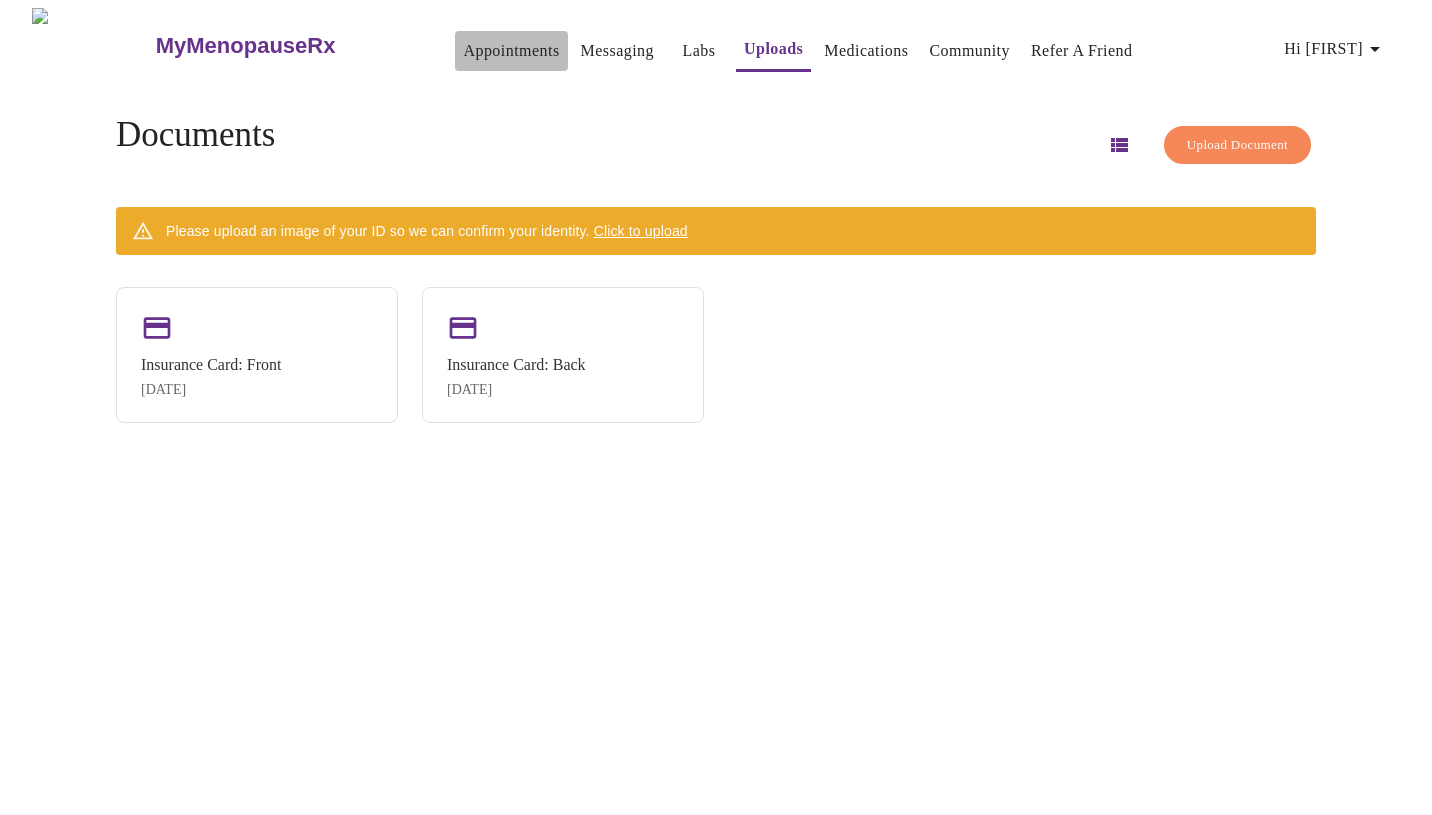 click on "Appointments" at bounding box center [511, 51] 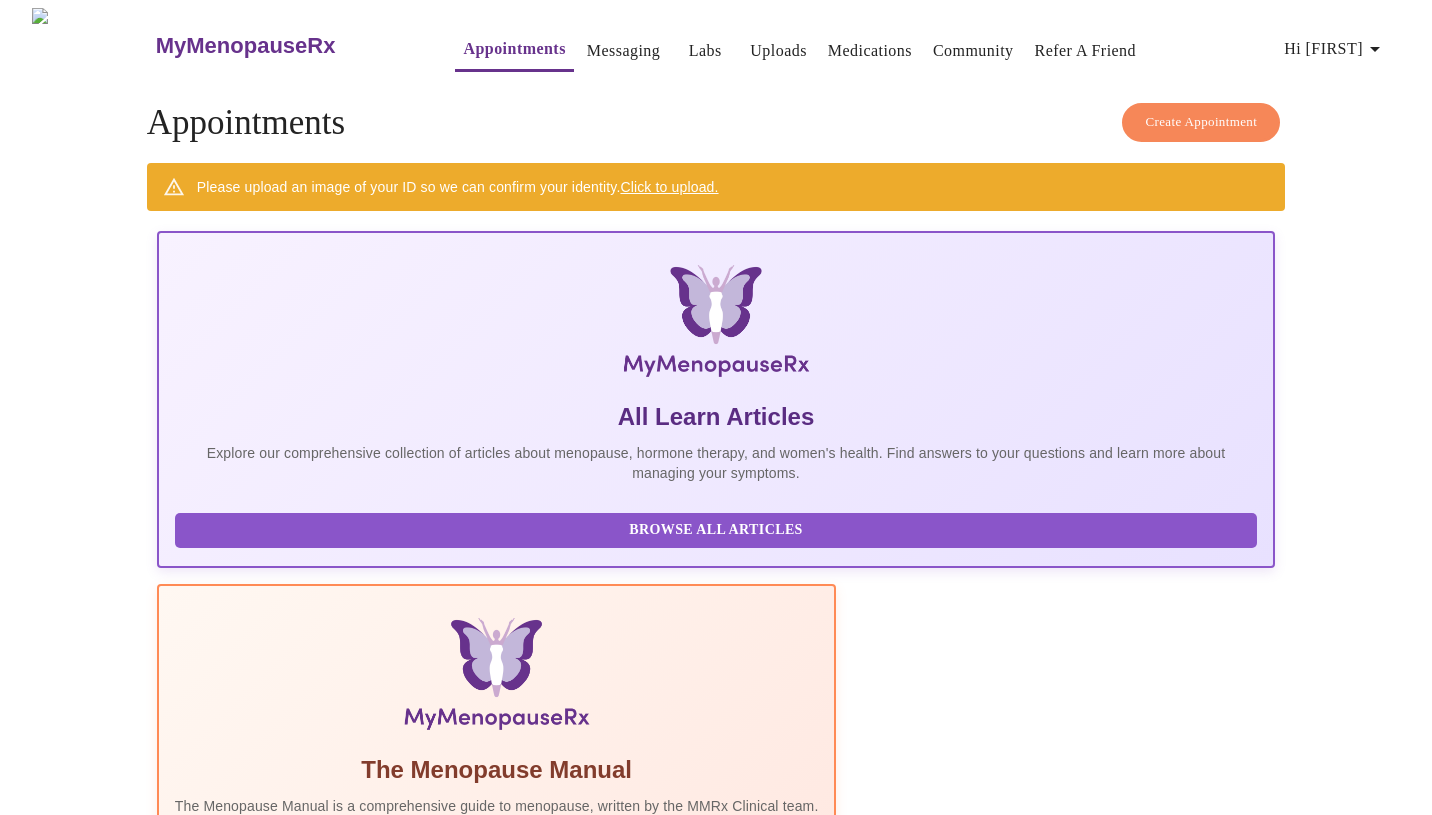 click on "Uploads" at bounding box center [778, 51] 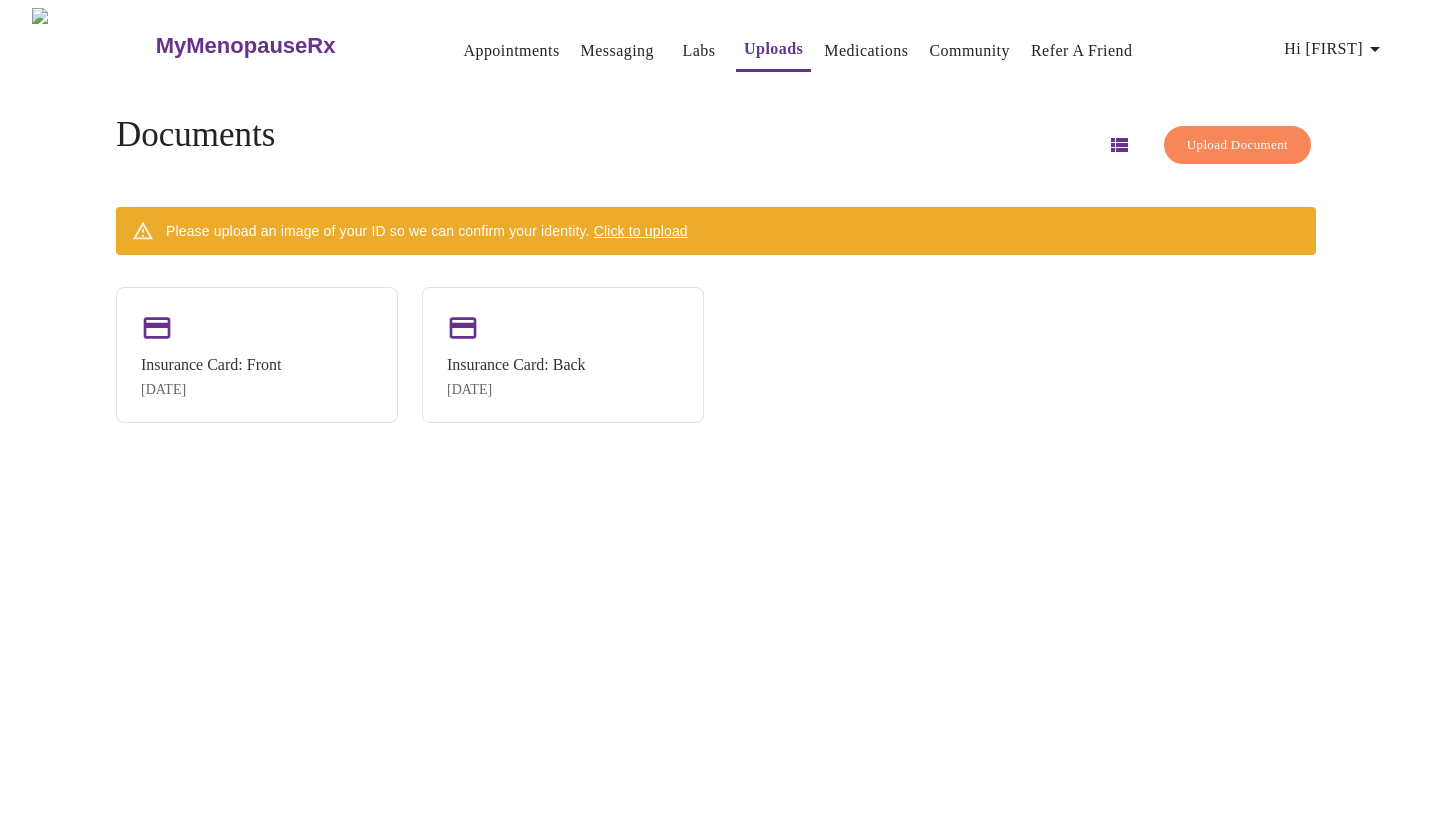 click on "Click to upload" at bounding box center [641, 231] 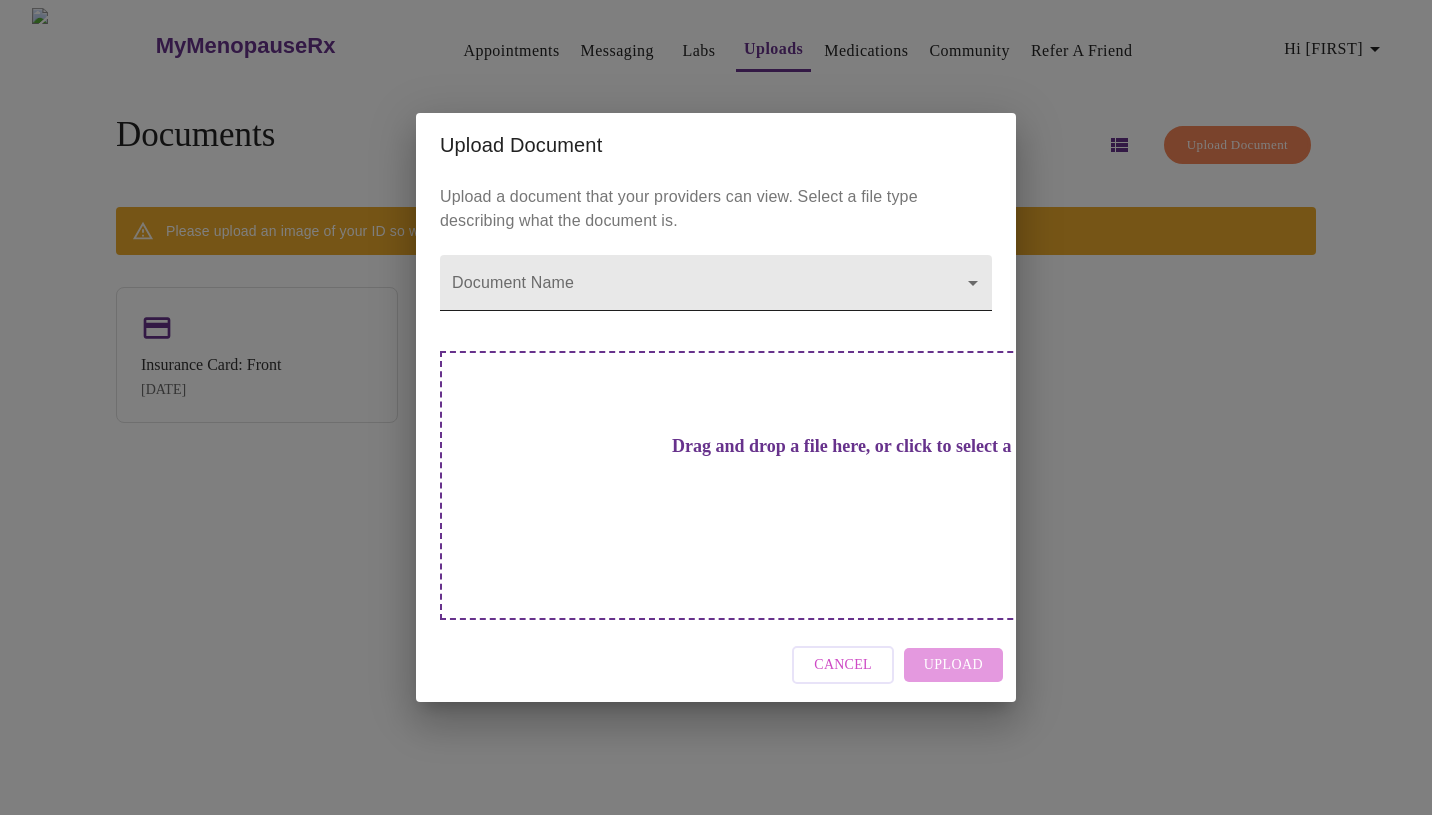 click on "MyMenopauseRx Appointments Messaging Labs Uploads Medications Community Refer a Friend Hi [FIRST] Documents Upload Document Please upload an image of your ID so we can confirm your identity. Click to upload Insurance Card: Front [DATE] Insurance Card: Back [DATE] Settings Billing Invoices Log out Upload Document Upload a document that your providers can view. Select a file type describing what the document is. Document Name Drag and drop a file here, or click to select a file Cancel Upload" at bounding box center (716, 415) 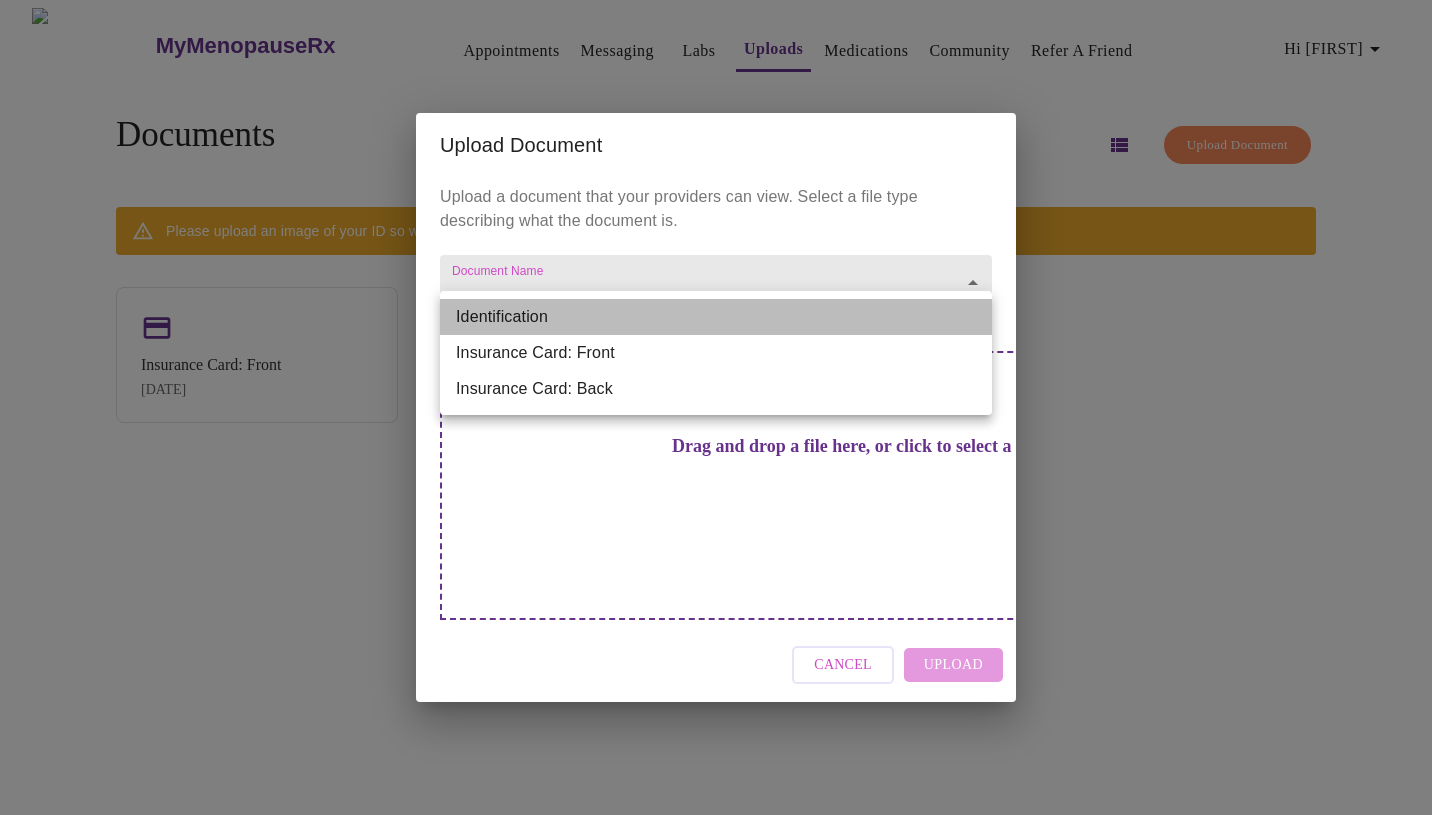 click on "Identification" at bounding box center (716, 317) 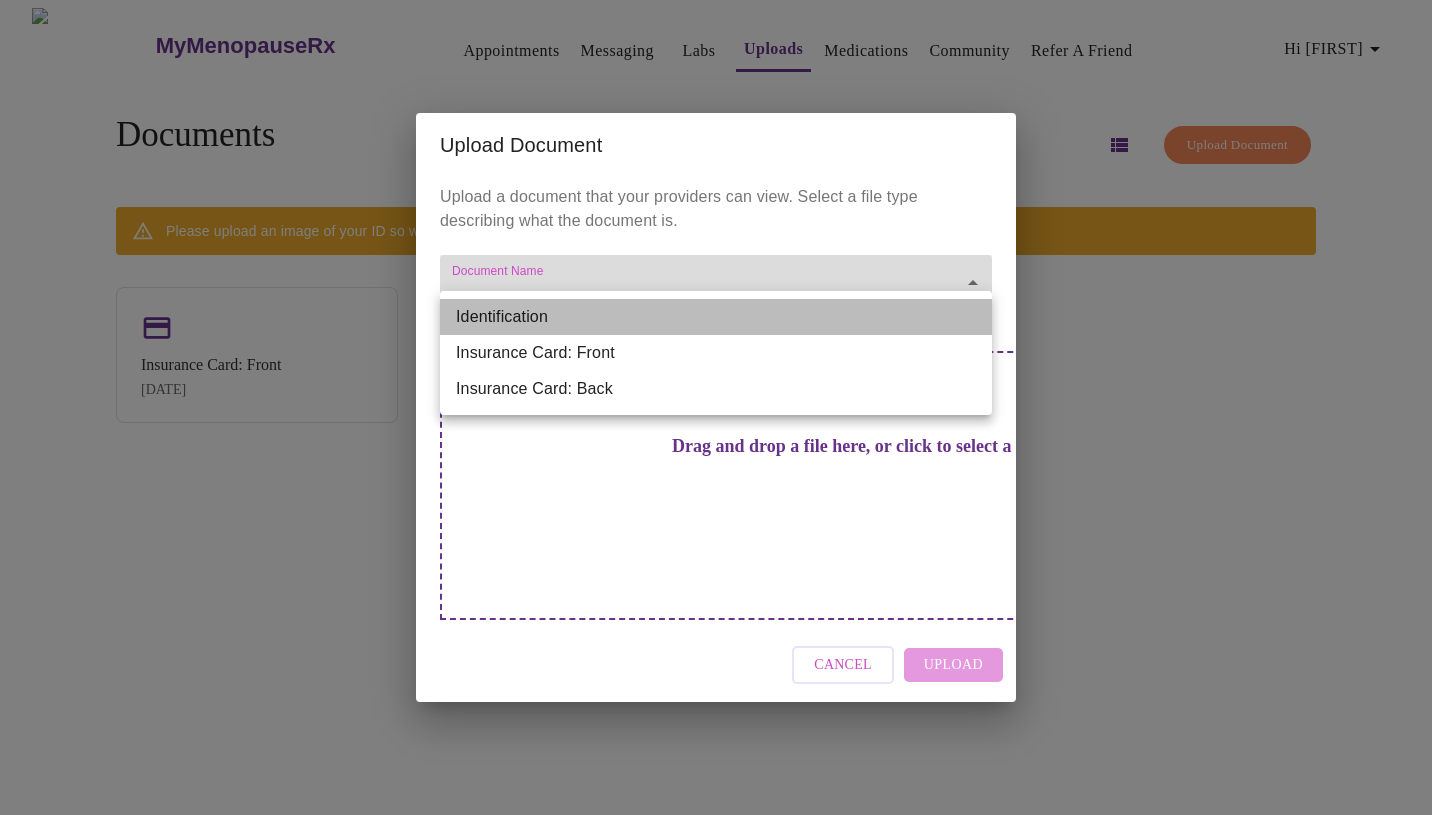 type on "Identification" 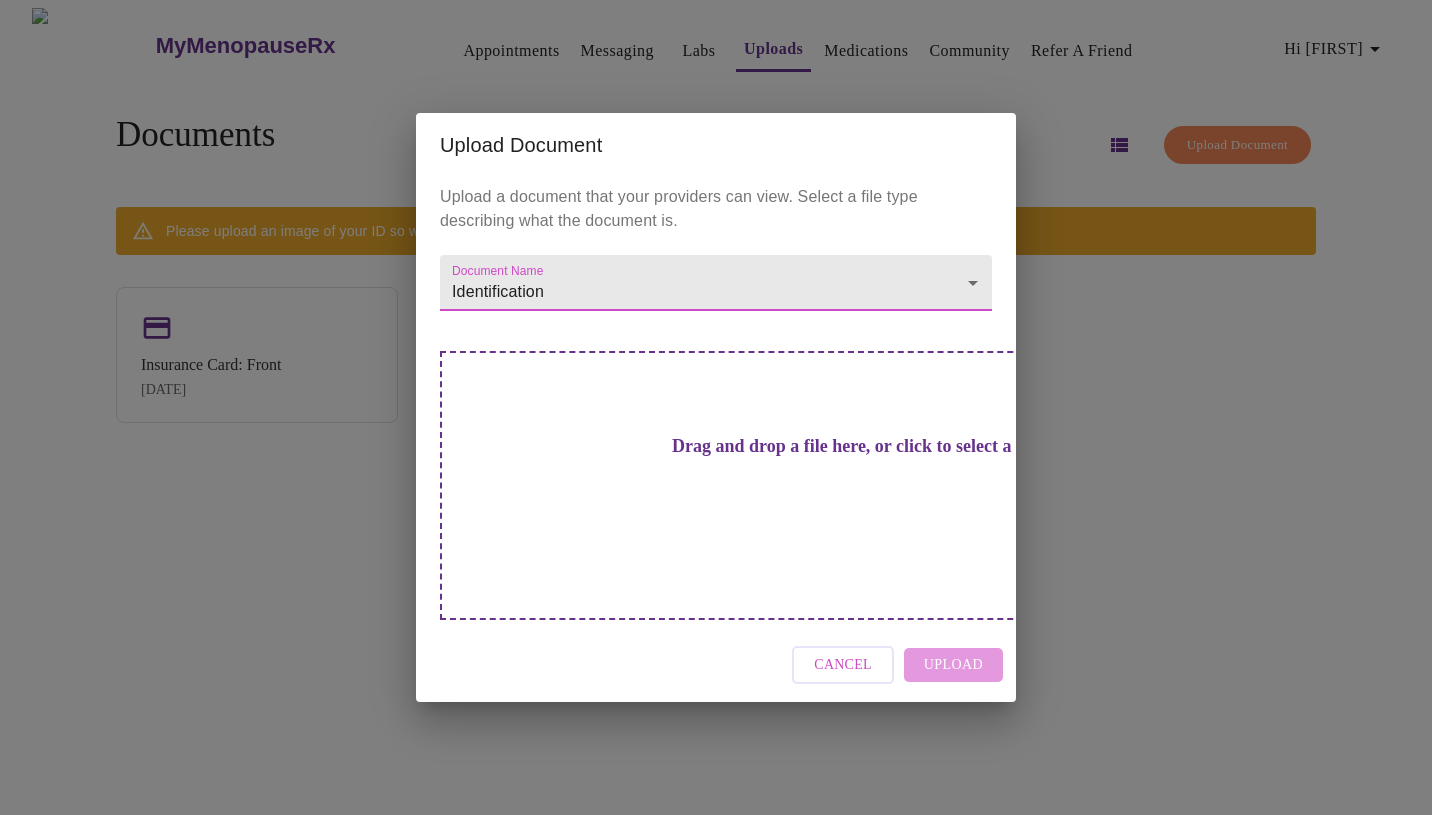 click on "Drag and drop a file here, or click to select a file" at bounding box center [856, 446] 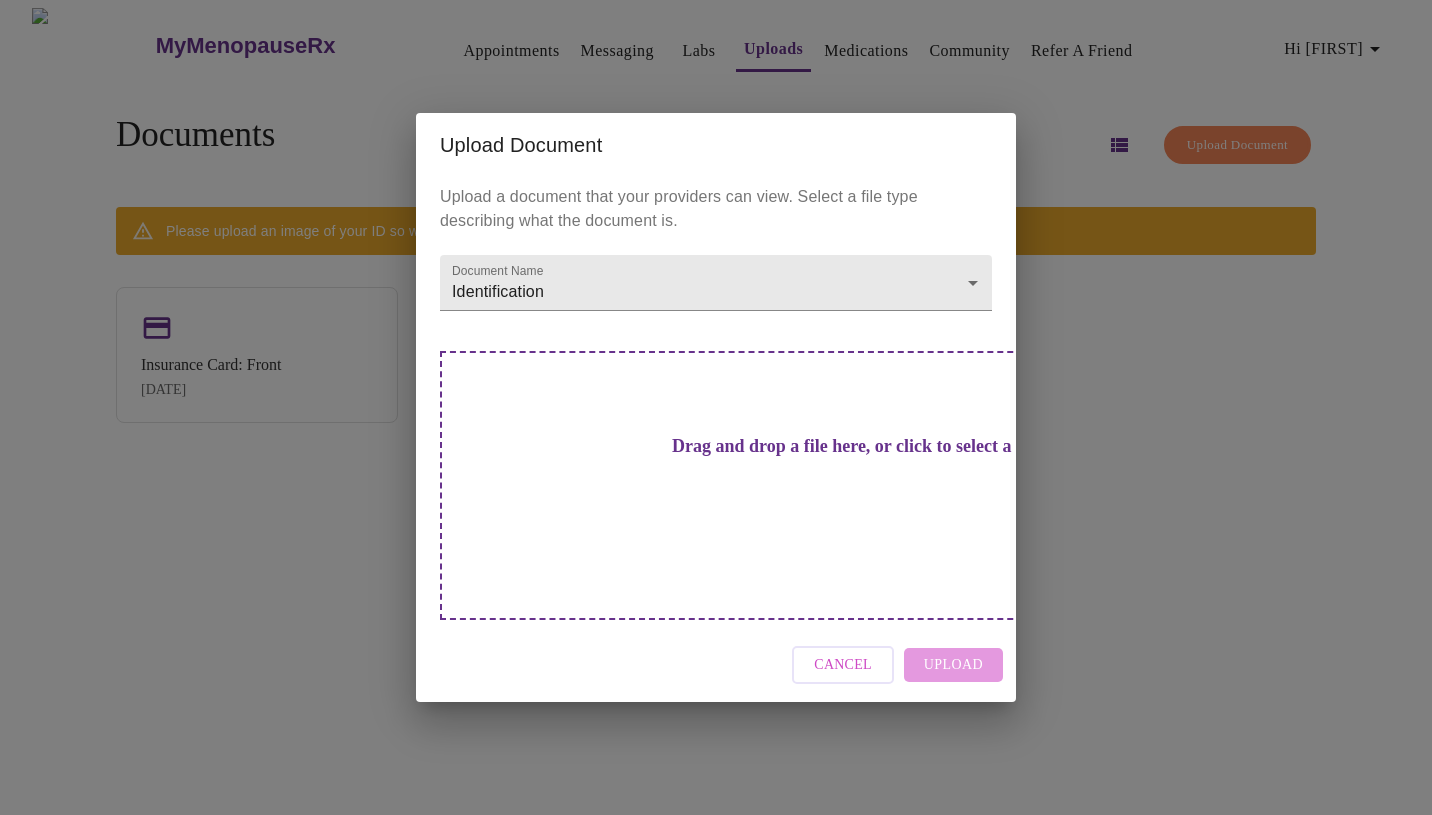 click on "Cancel" at bounding box center (843, 665) 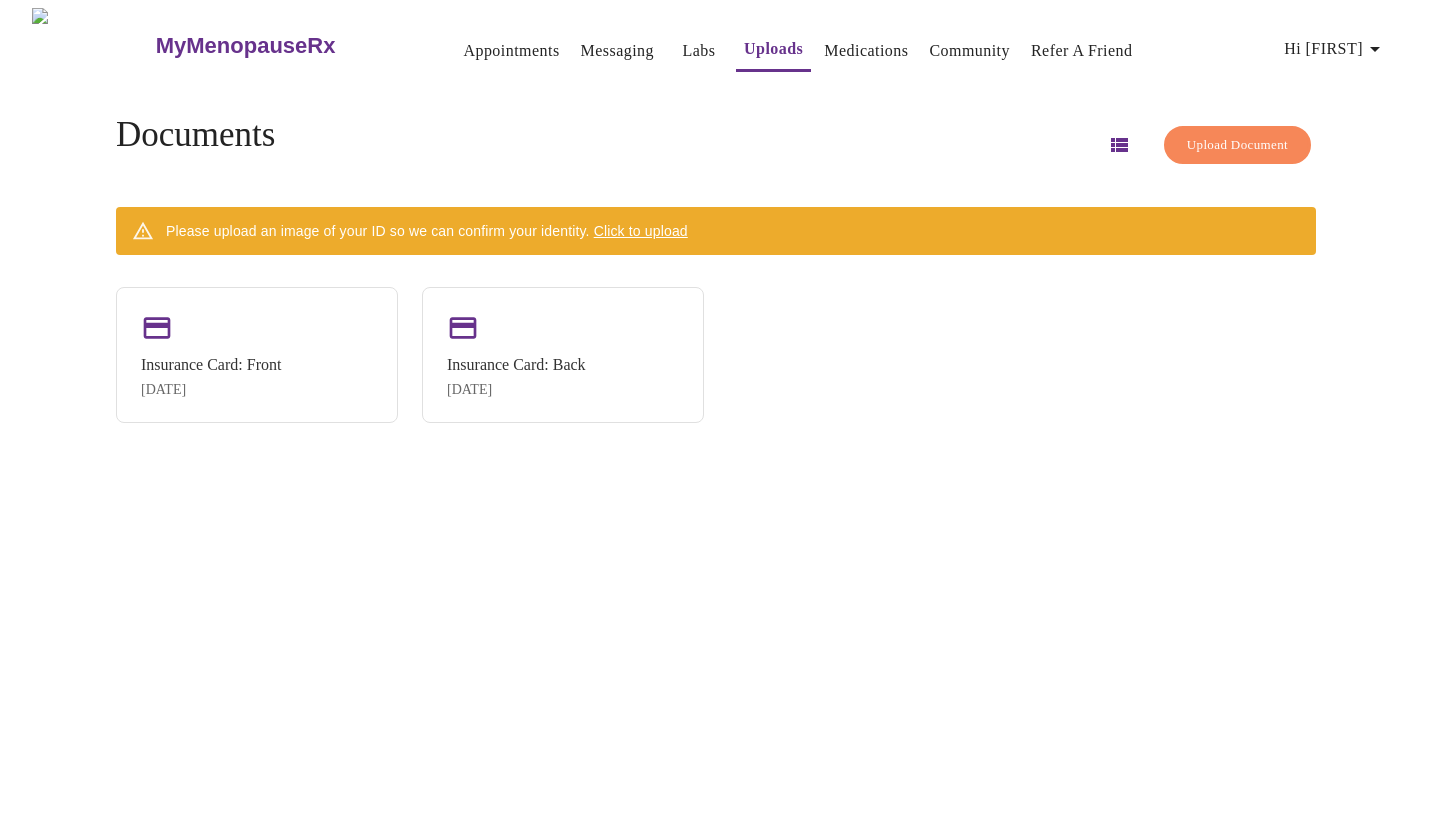 click on "Hi [FIRST]" at bounding box center [1335, 49] 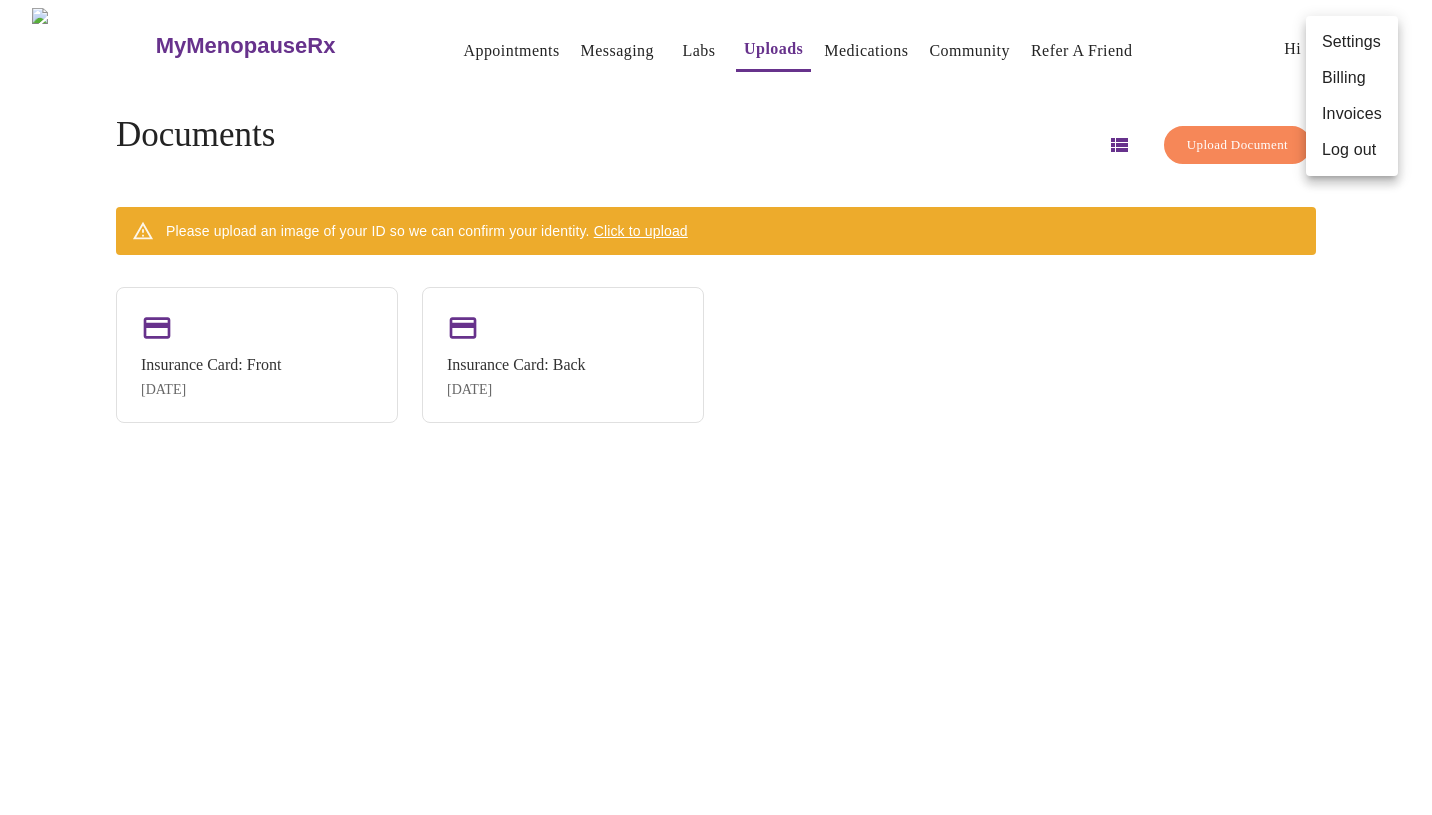 click on "Log out" at bounding box center (1352, 150) 